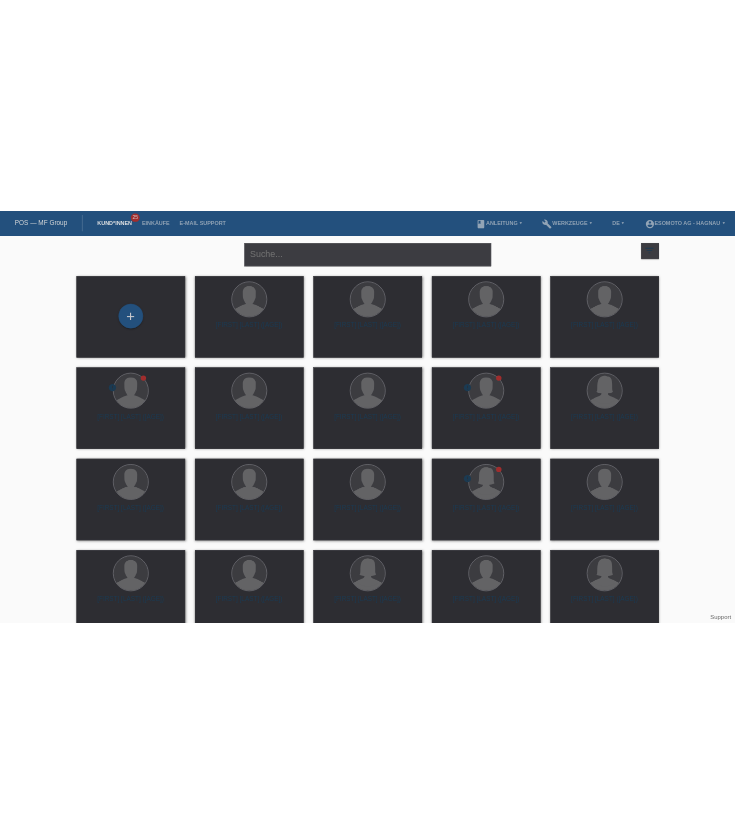scroll, scrollTop: 0, scrollLeft: 0, axis: both 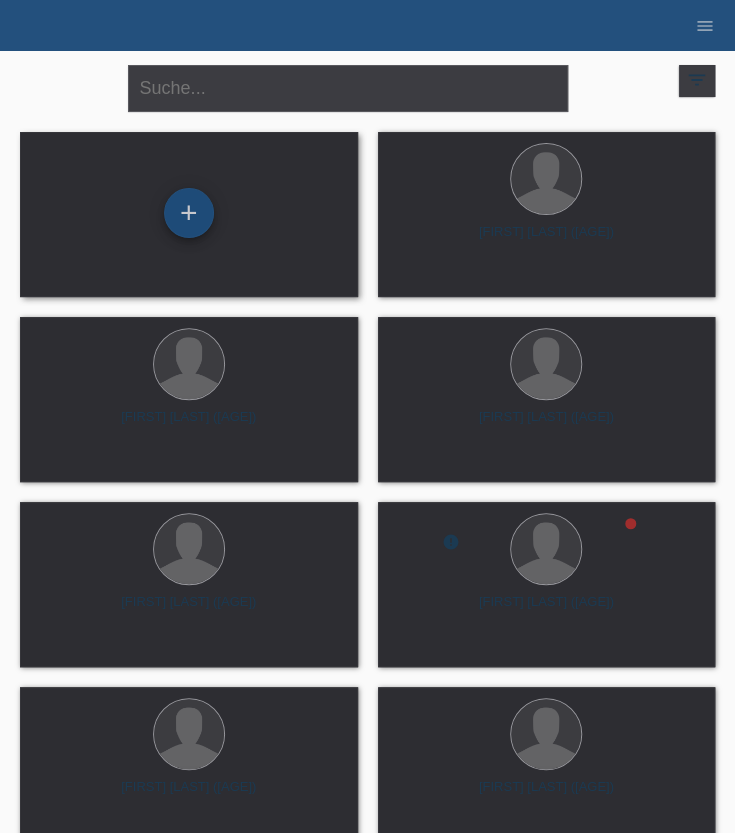 click on "+" at bounding box center [189, 213] 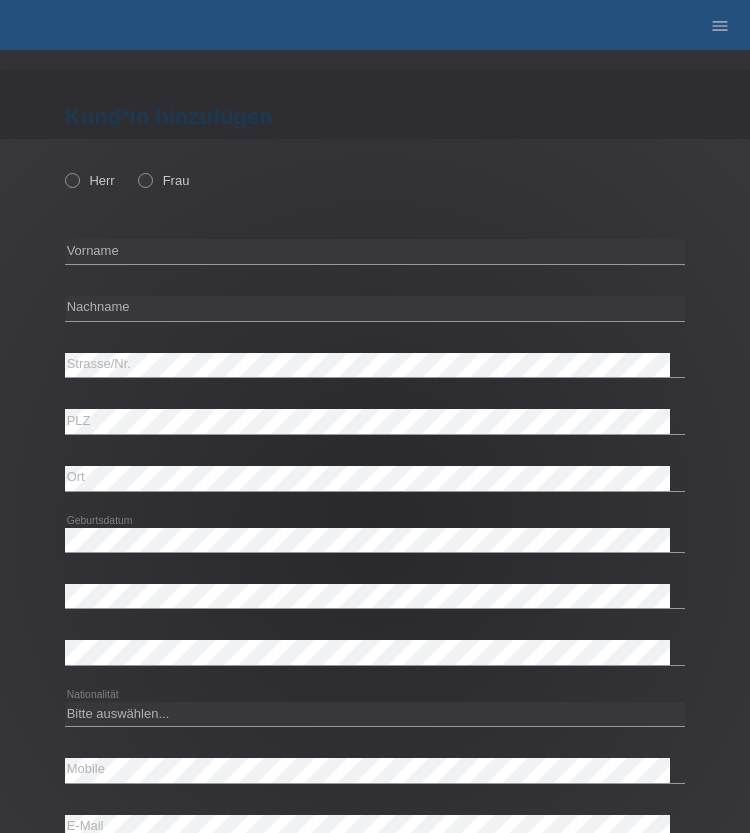 scroll, scrollTop: 0, scrollLeft: 0, axis: both 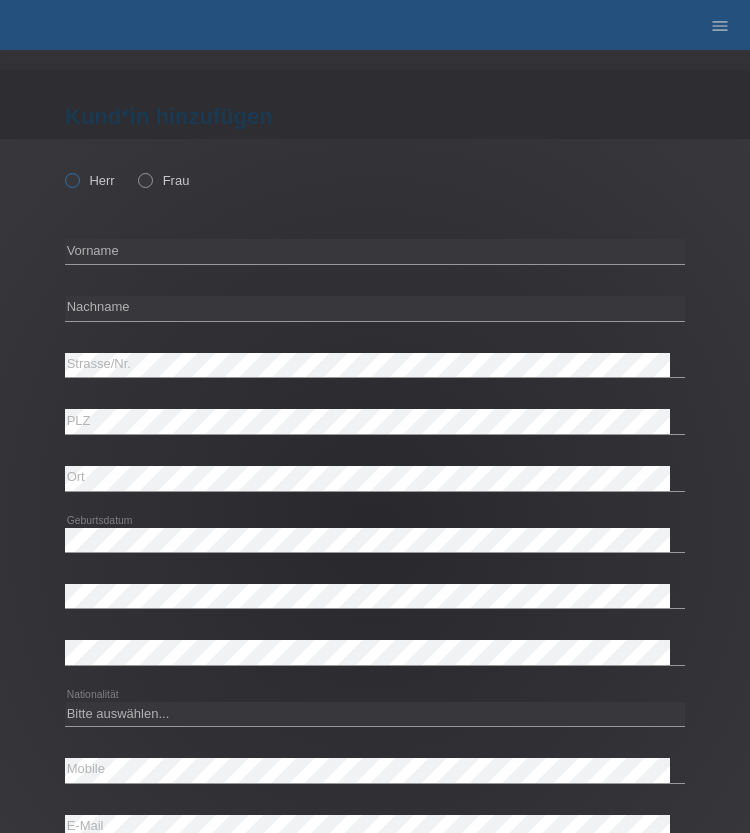click at bounding box center (62, 170) 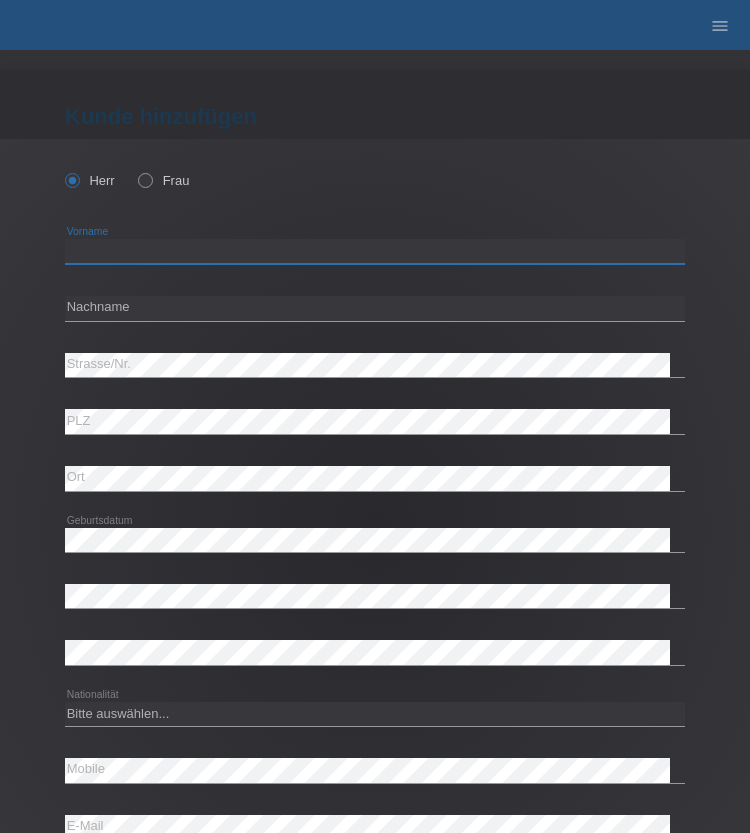 click at bounding box center [375, 251] 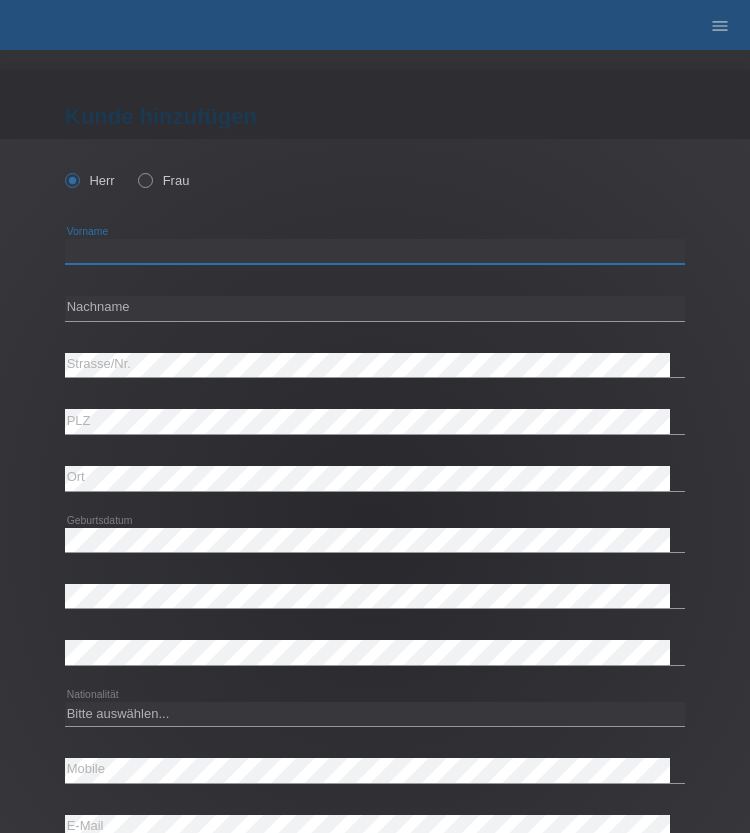 click at bounding box center (375, 251) 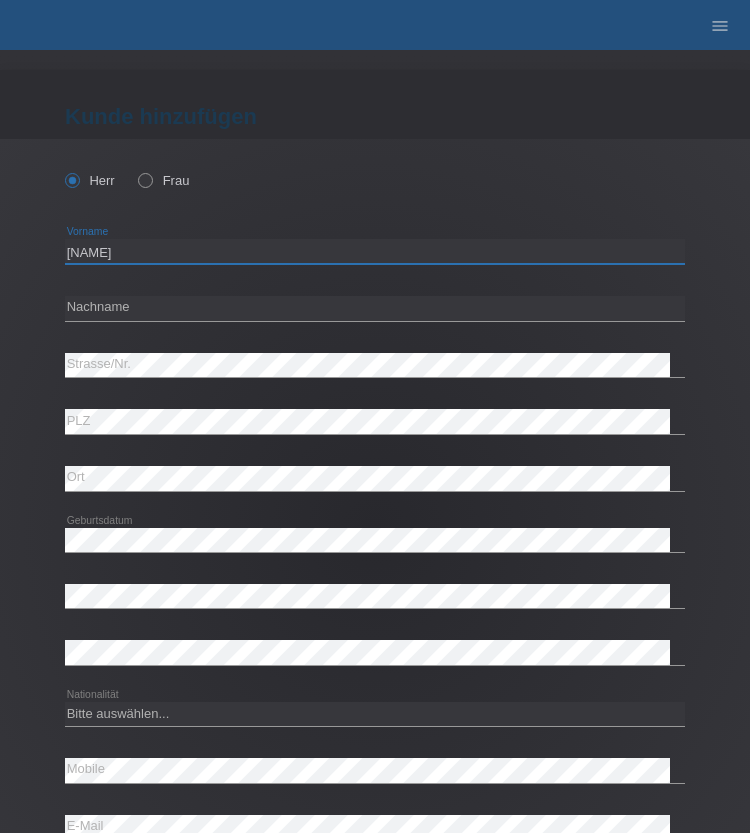 type on "Andrea" 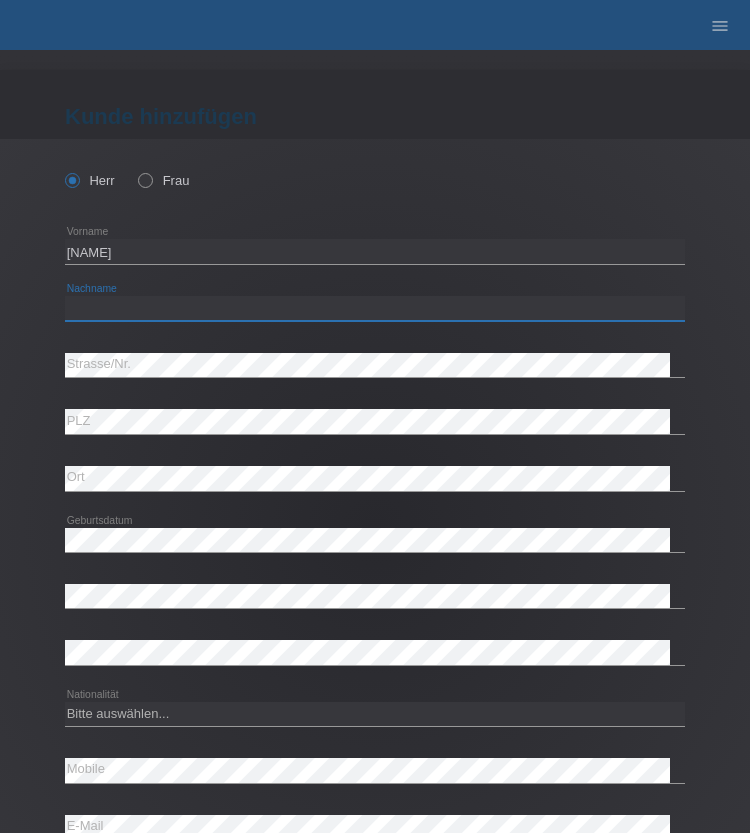 click at bounding box center (375, 308) 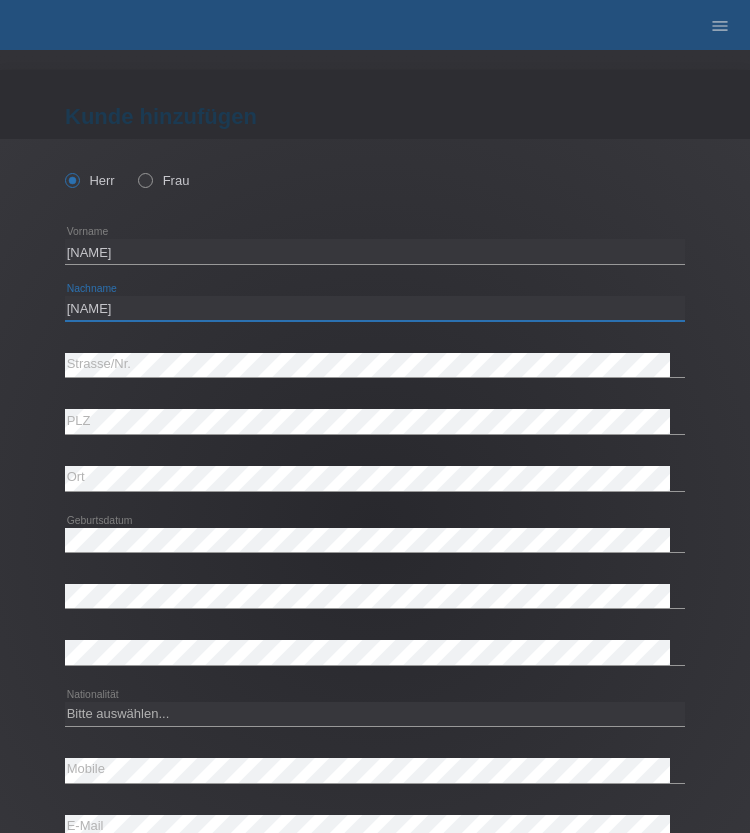 type on "Steiner" 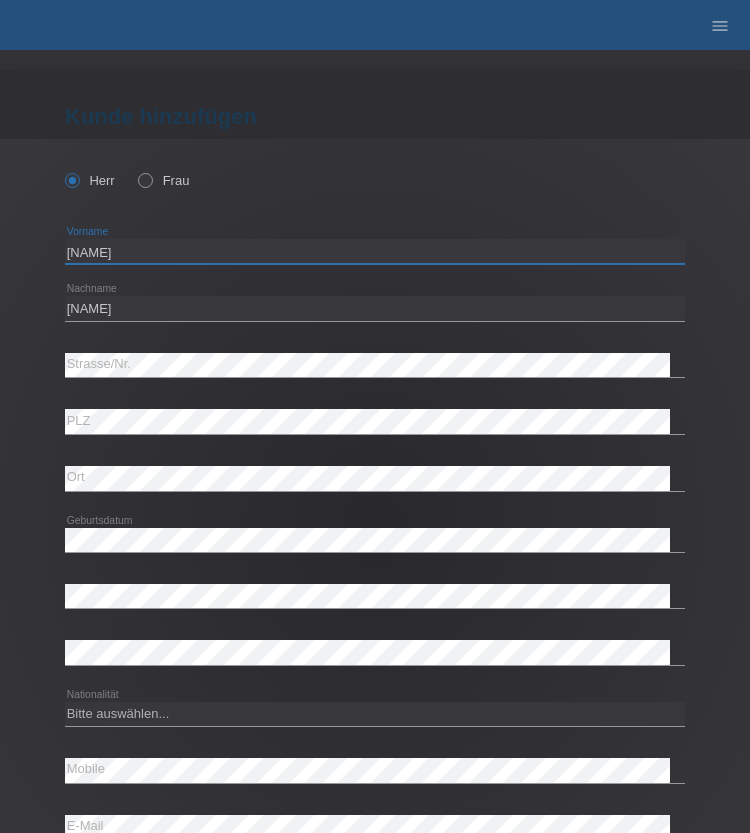 click on "Andrea" at bounding box center [375, 251] 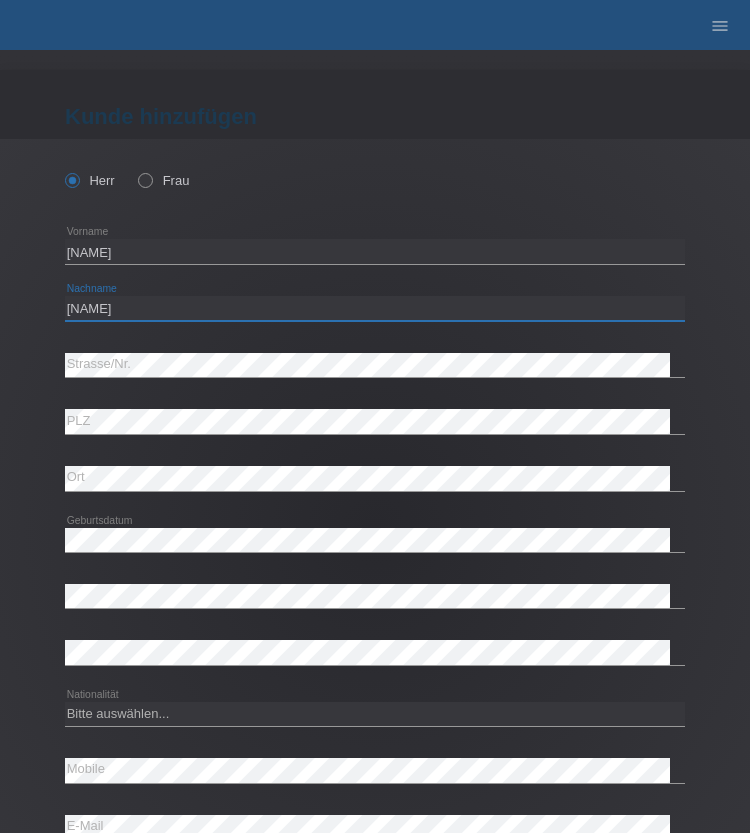 type on "Mohamed" 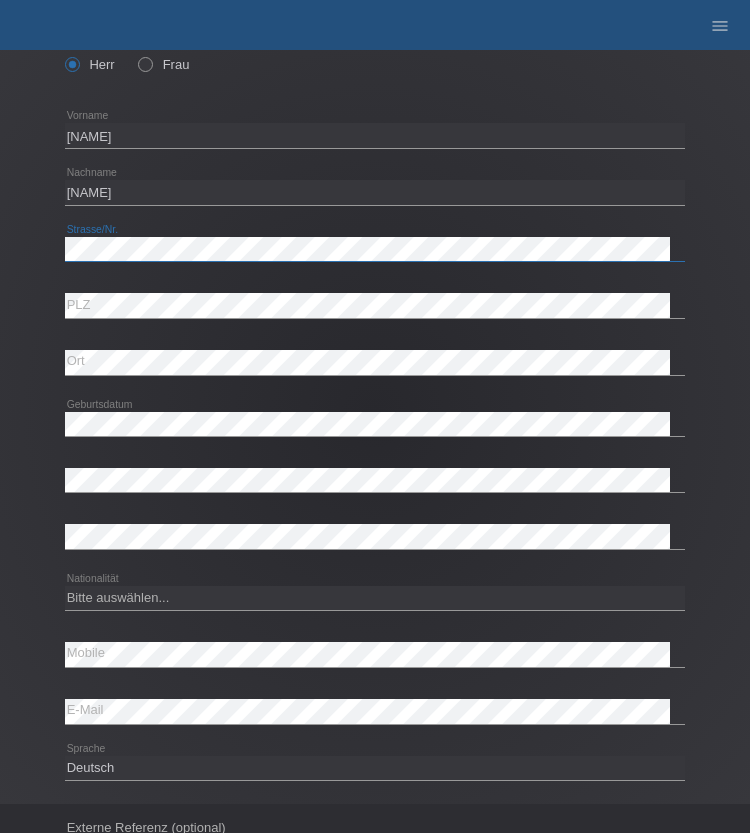 scroll, scrollTop: 200, scrollLeft: 0, axis: vertical 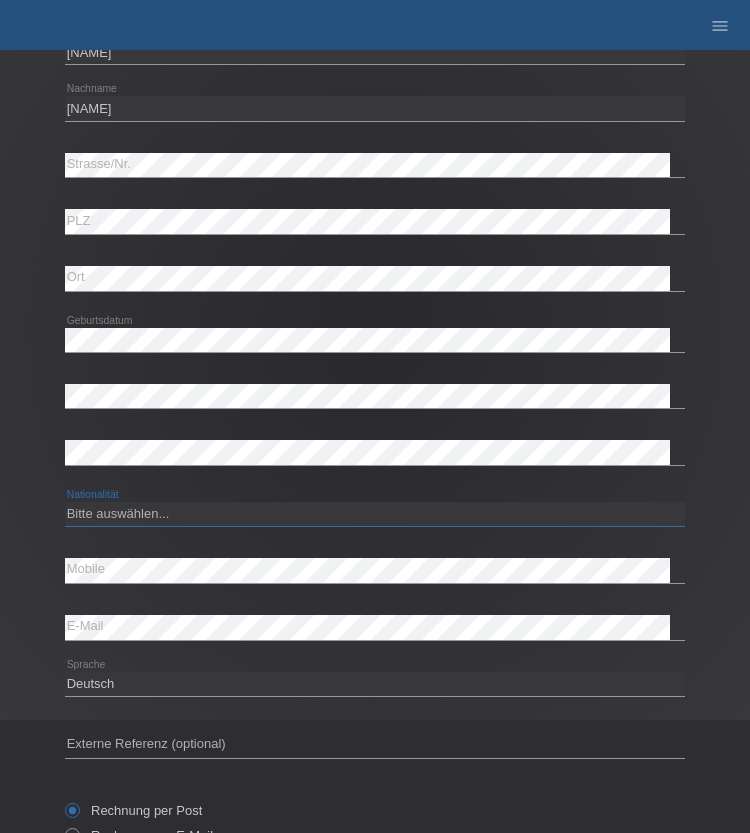click on "Bitte auswählen...
Schweiz
Deutschland
Liechtenstein
Österreich
------------
Afghanistan
Ägypten
Åland
Albanien
Algerien" at bounding box center [375, 514] 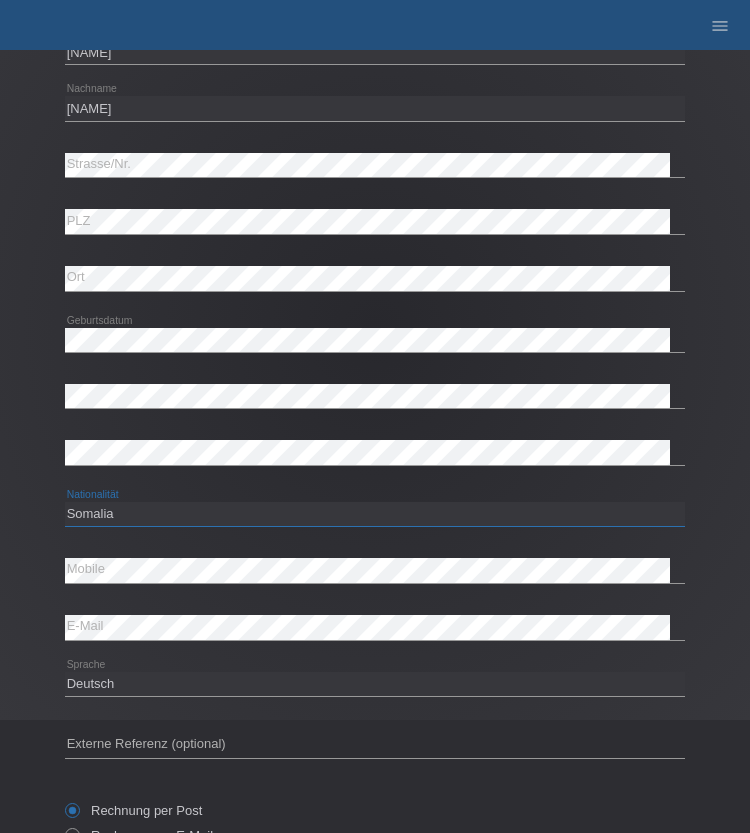 click on "Bitte auswählen...
Schweiz
Deutschland
Liechtenstein
Österreich
------------
Afghanistan
Ägypten
Åland
Albanien
Algerien" at bounding box center (375, 514) 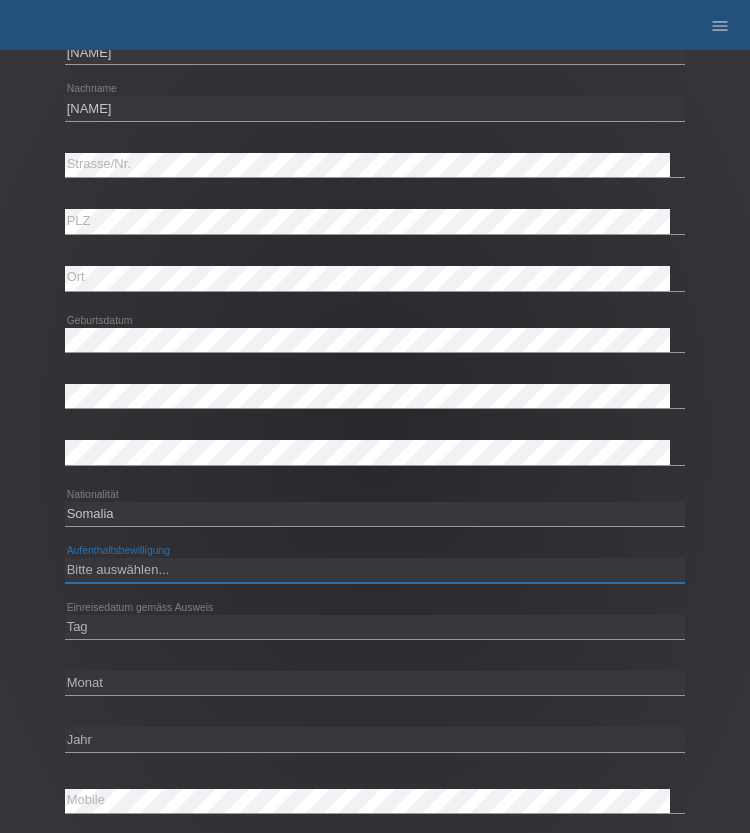 click on "Bitte auswählen...
C
B
B - Flüchtlingsstatus
Andere" at bounding box center [375, 570] 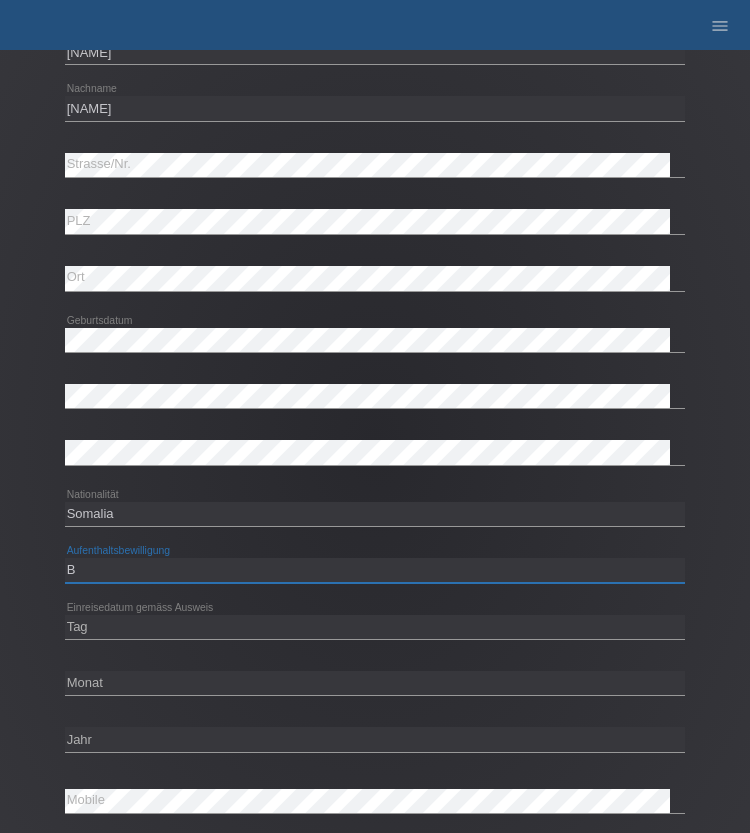 click on "Bitte auswählen...
C
B
B - Flüchtlingsstatus
Andere" at bounding box center [375, 570] 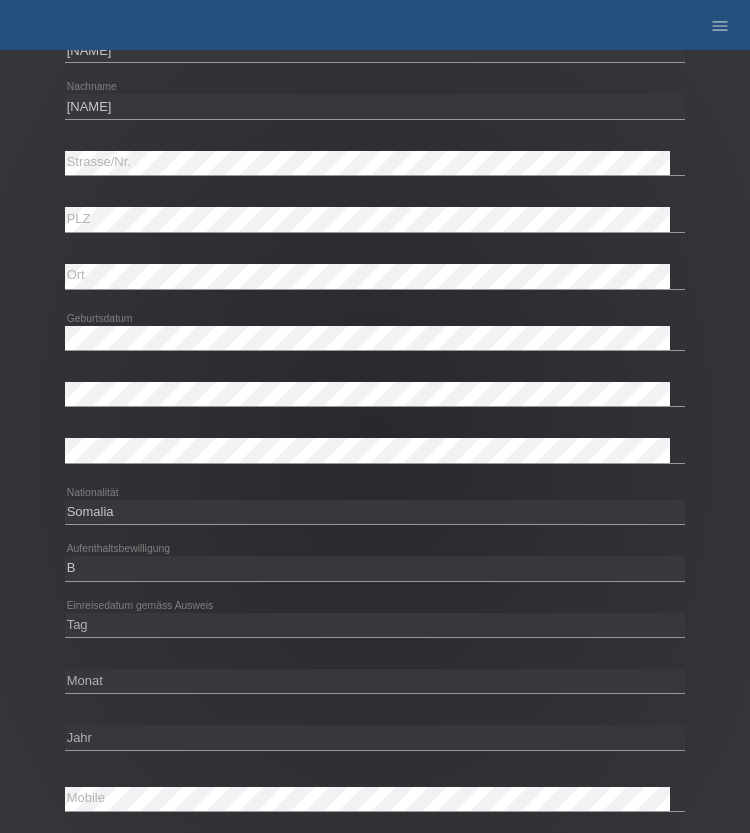 scroll, scrollTop: 200, scrollLeft: 0, axis: vertical 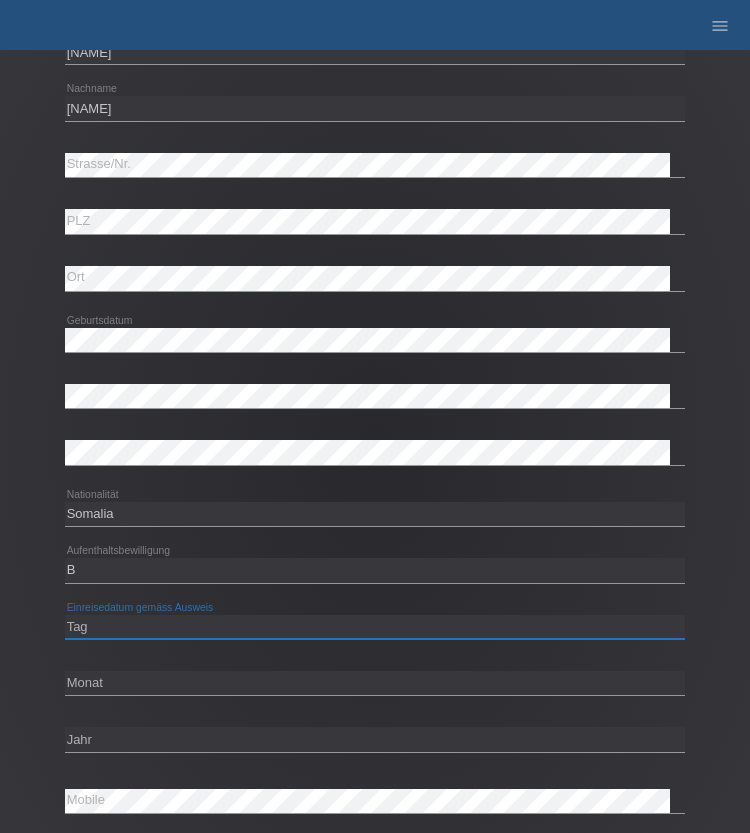 drag, startPoint x: 108, startPoint y: 627, endPoint x: 122, endPoint y: 623, distance: 14.56022 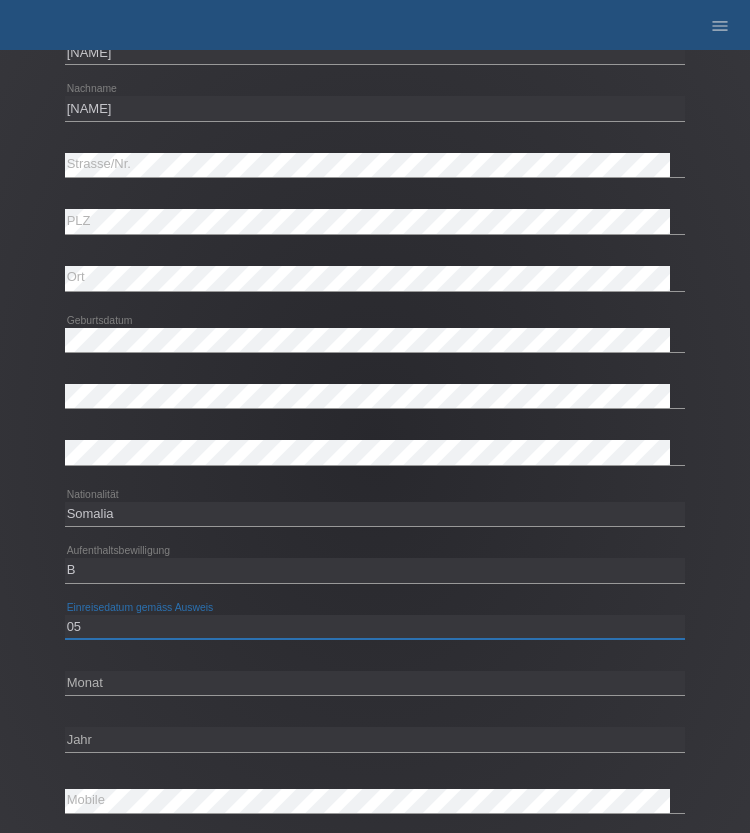 click on "Tag
01
02
03
04
05
06
07
08
09
10 11" at bounding box center [375, 627] 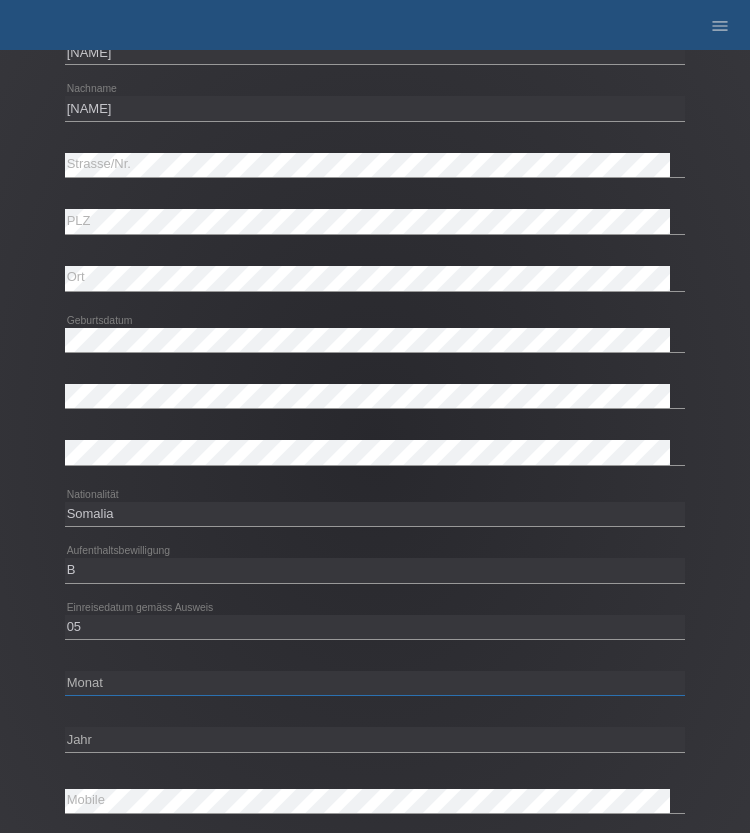 click on "Monat
01
02
03
04
05
06
07
08
09
10 11" at bounding box center [375, 683] 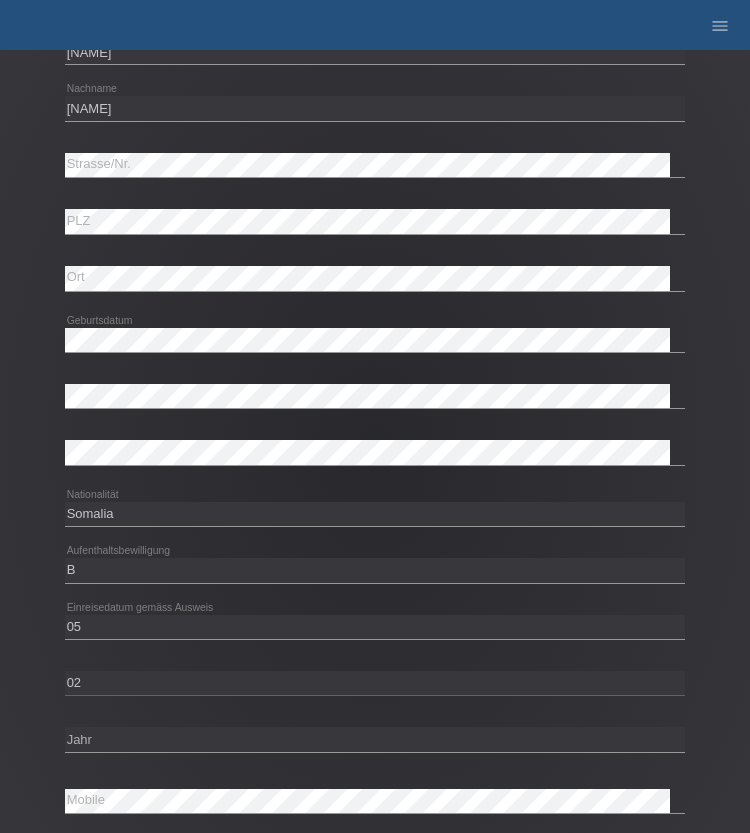 click on "Monat
01
02
03
04
05
06
07
08
09
10 11" at bounding box center (375, 683) 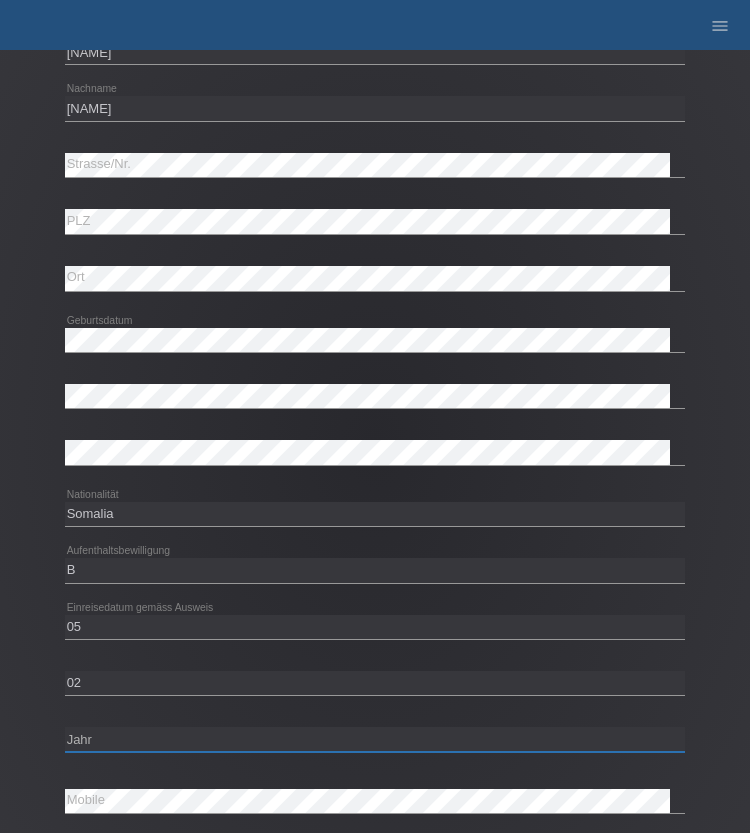 click on "Jahr
2025
2024
2023
2022
2021
2020
2019
2018
2017 2016 2015 2014 2013 2012 2011 2010 2009 2008 2007 2006 2005 2004 2003 2002 2001" at bounding box center (375, 739) 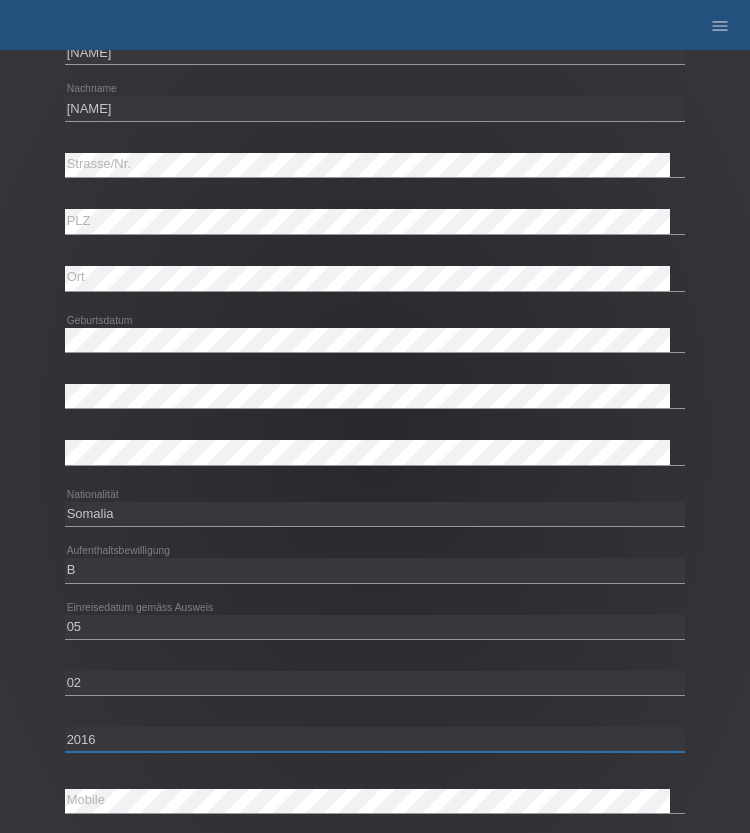 click on "Jahr
2025
2024
2023
2022
2021
2020
2019
2018
2017 2016 2015 2014 2013 2012 2011 2010 2009 2008 2007 2006 2005 2004 2003 2002 2001" at bounding box center (375, 739) 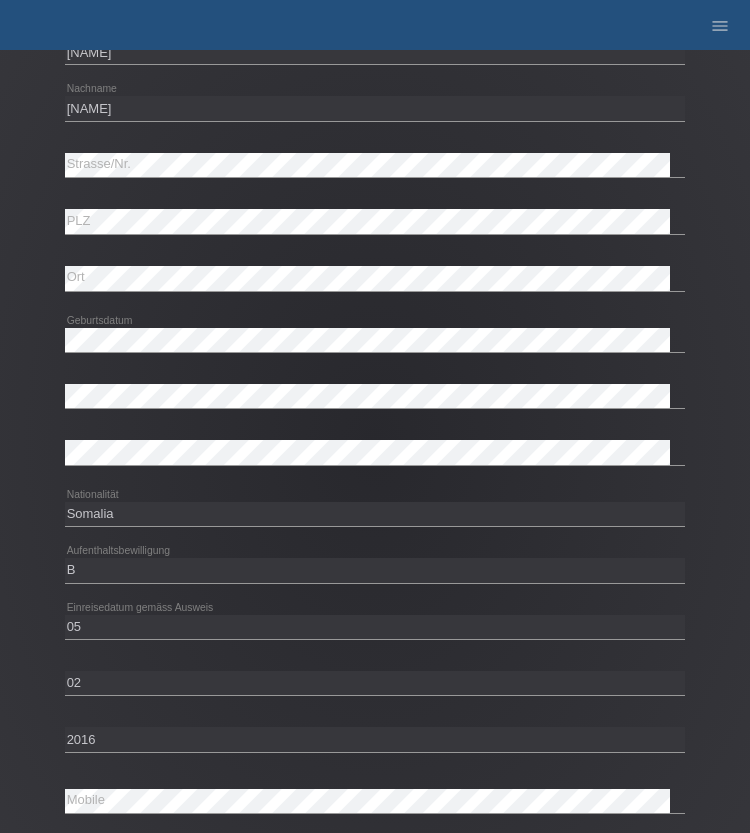 click on "Herr
Frau
Awad Omar
error
Vorname" at bounding box center [375, 444] 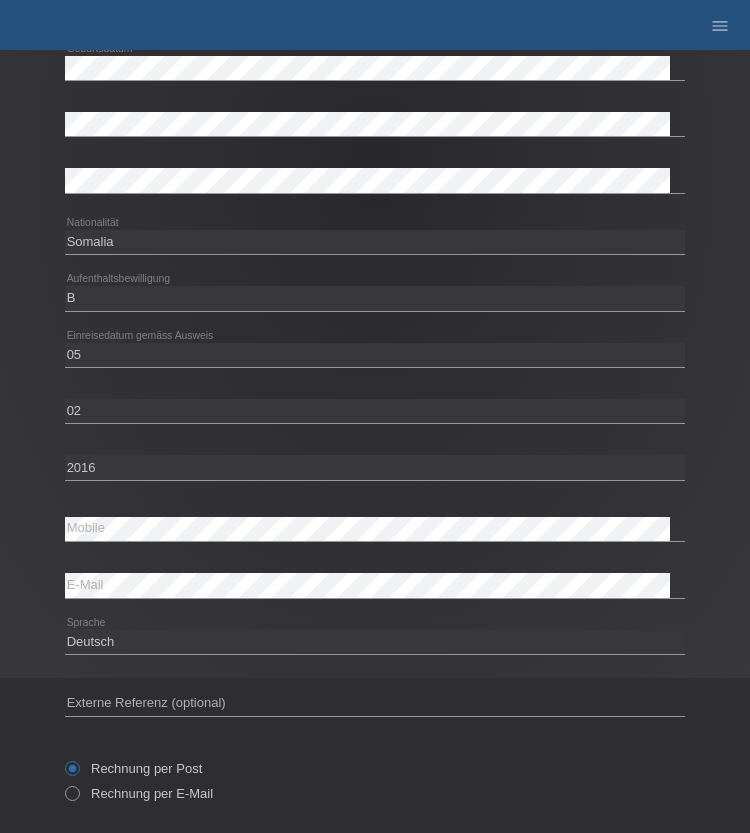 scroll, scrollTop: 500, scrollLeft: 0, axis: vertical 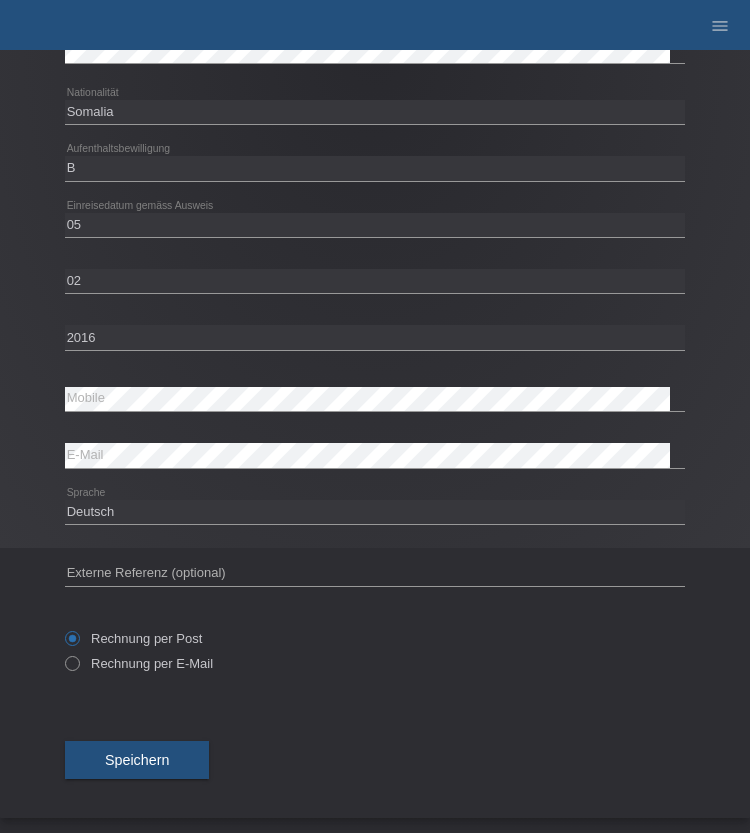 drag, startPoint x: 146, startPoint y: 751, endPoint x: 228, endPoint y: 719, distance: 88.02273 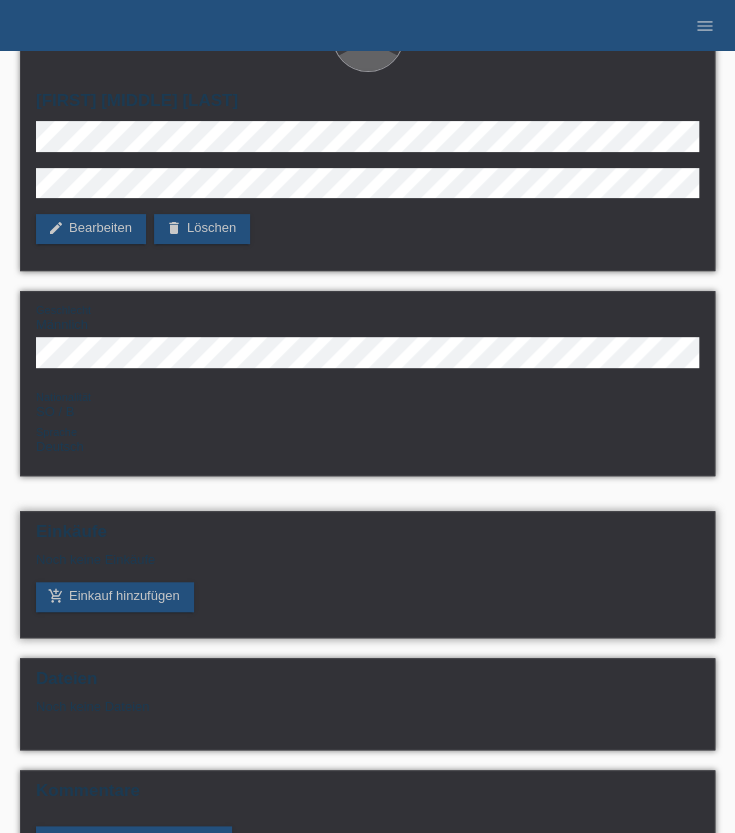 scroll, scrollTop: 146, scrollLeft: 0, axis: vertical 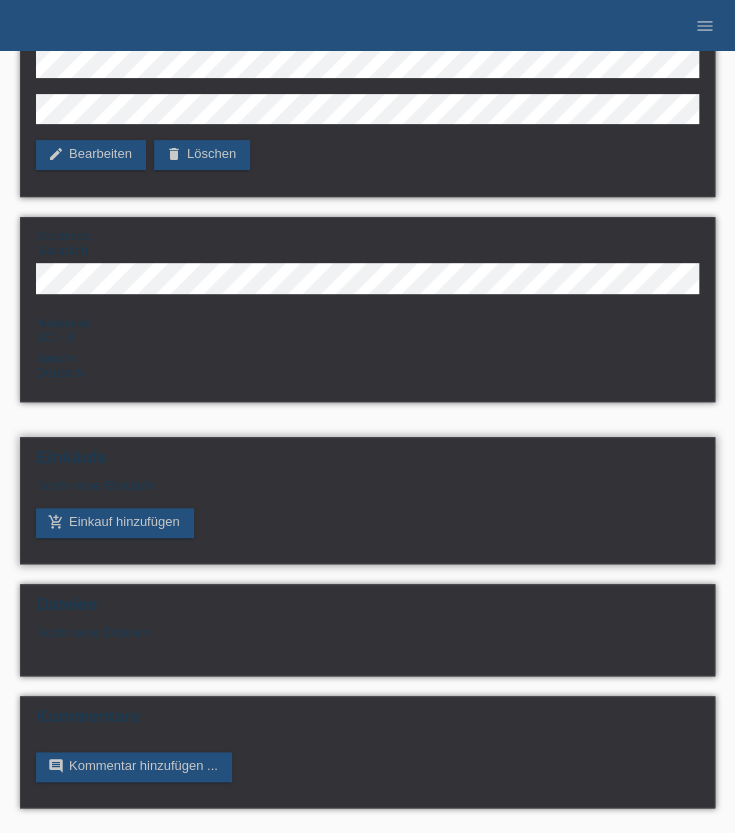 drag, startPoint x: 126, startPoint y: 524, endPoint x: 257, endPoint y: 517, distance: 131.18689 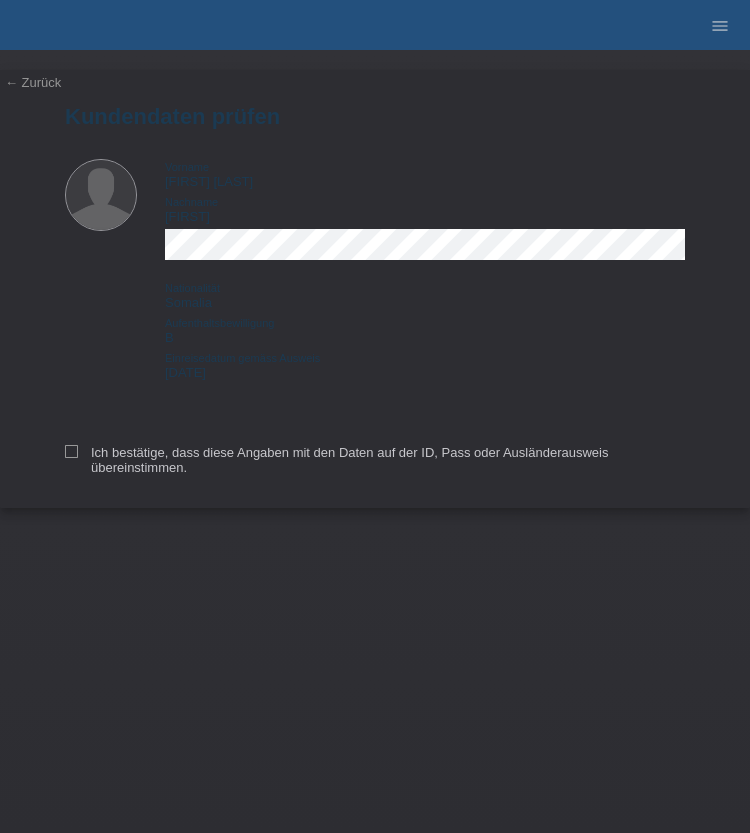 scroll, scrollTop: 0, scrollLeft: 0, axis: both 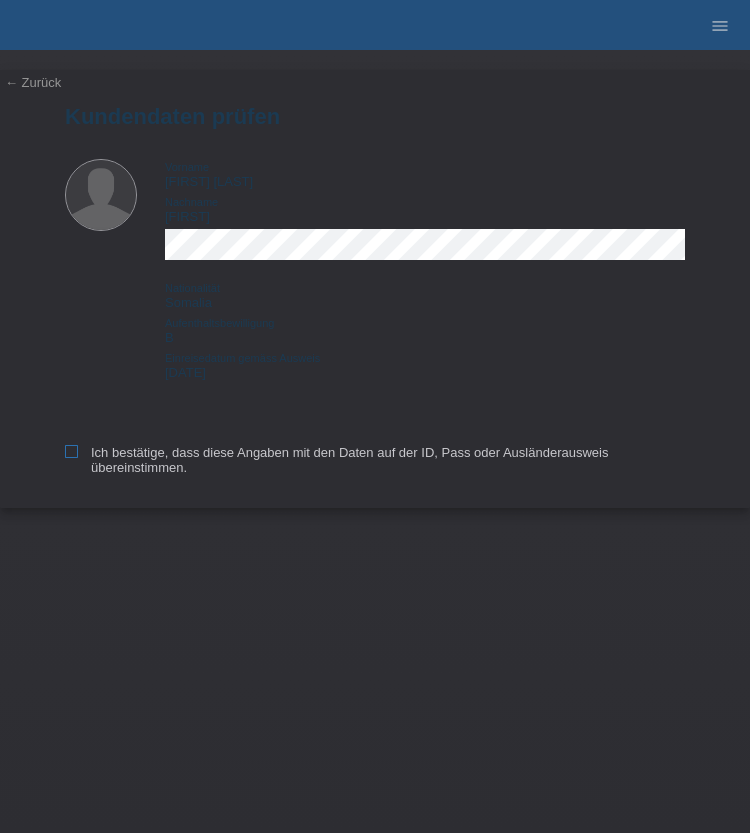 click on "Ich bestätige, dass diese Angaben mit den Daten auf der ID, Pass oder Ausländerausweis übereinstimmen." at bounding box center [375, 460] 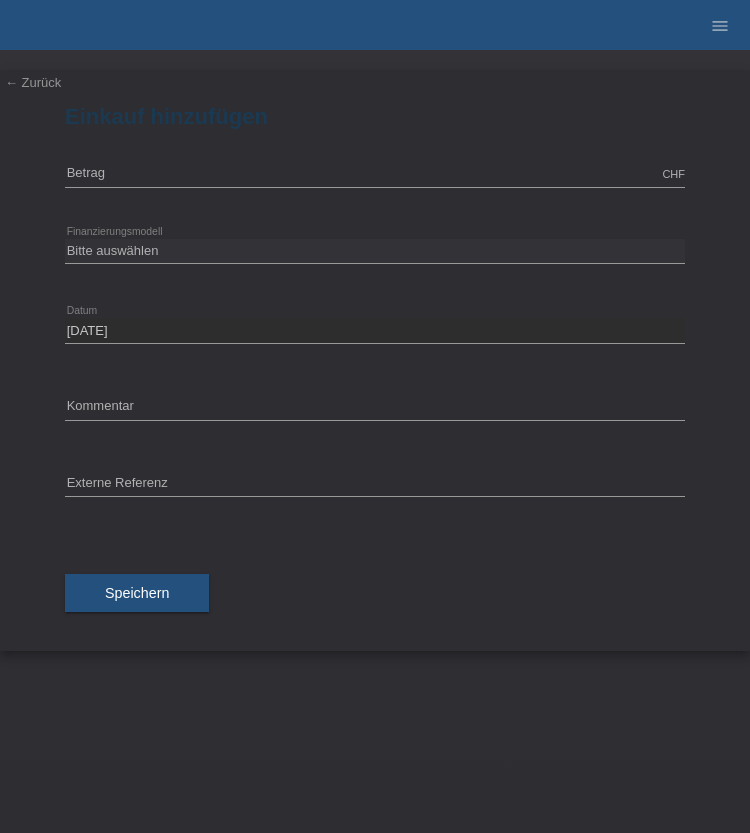 scroll, scrollTop: 0, scrollLeft: 0, axis: both 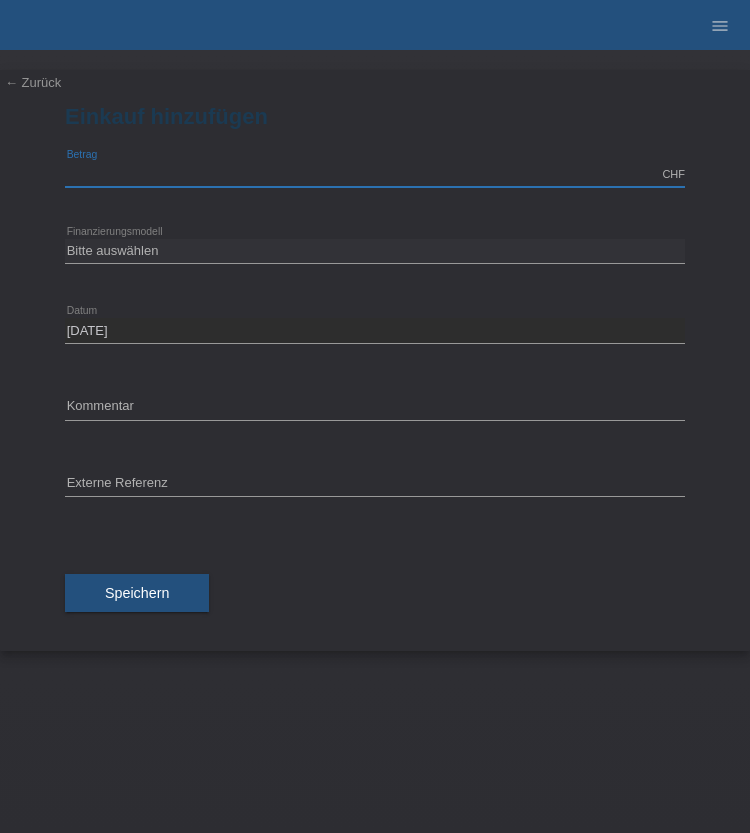 click at bounding box center [375, 174] 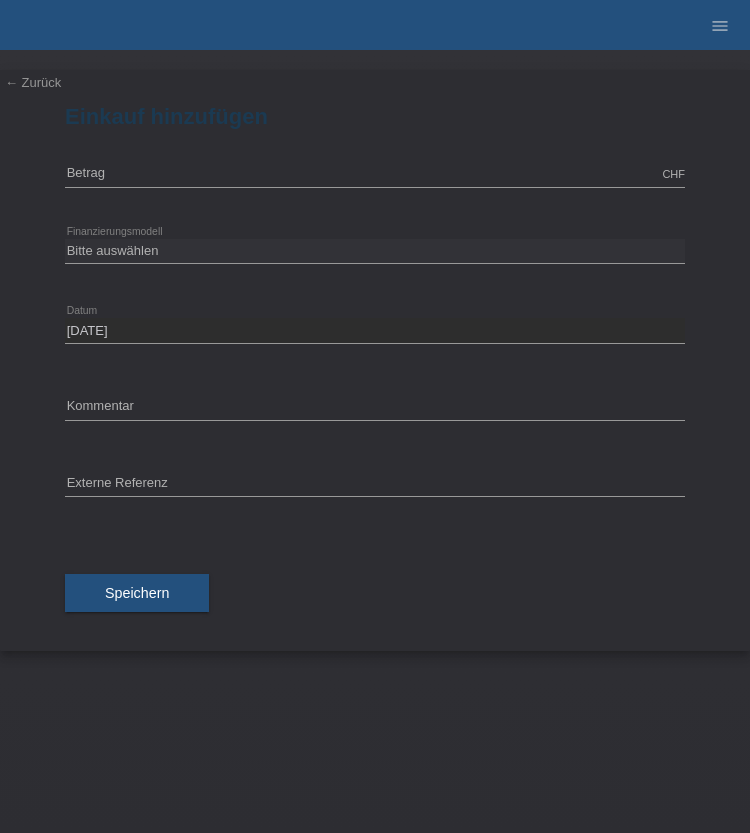 drag, startPoint x: 138, startPoint y: 160, endPoint x: 141, endPoint y: 171, distance: 11.401754 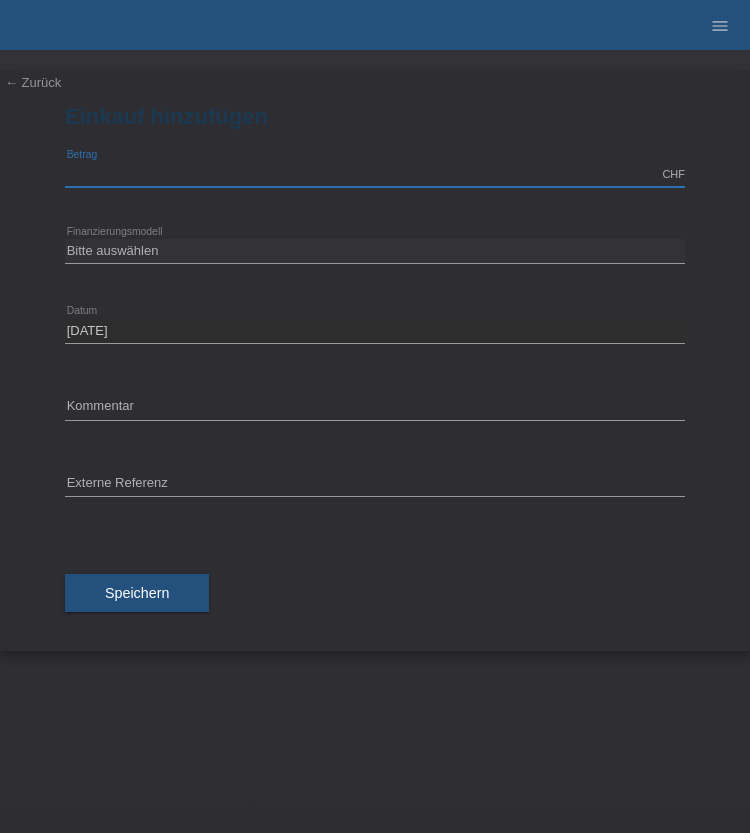 click at bounding box center [375, 174] 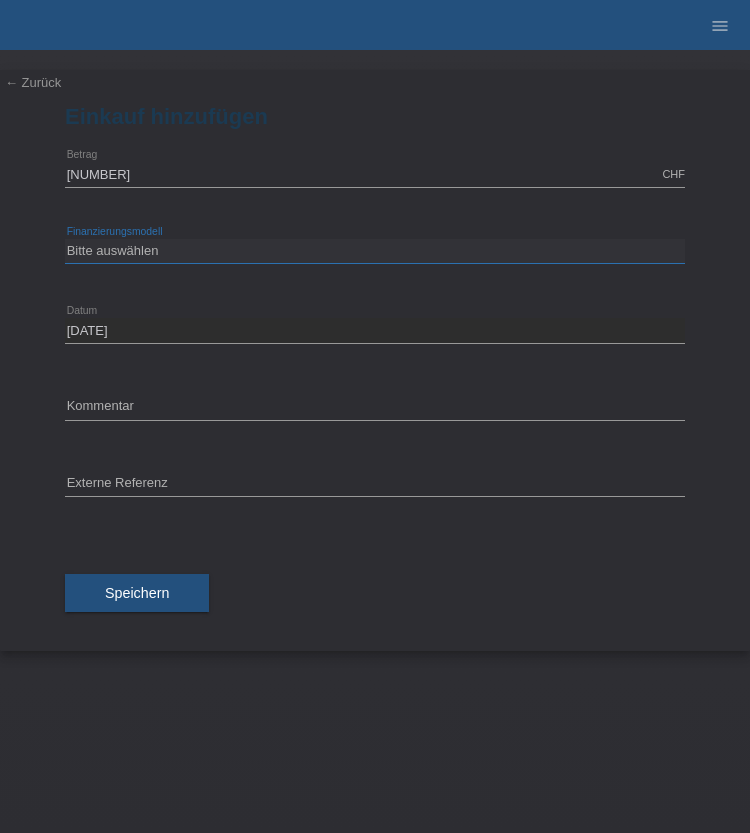 type on "3250.00" 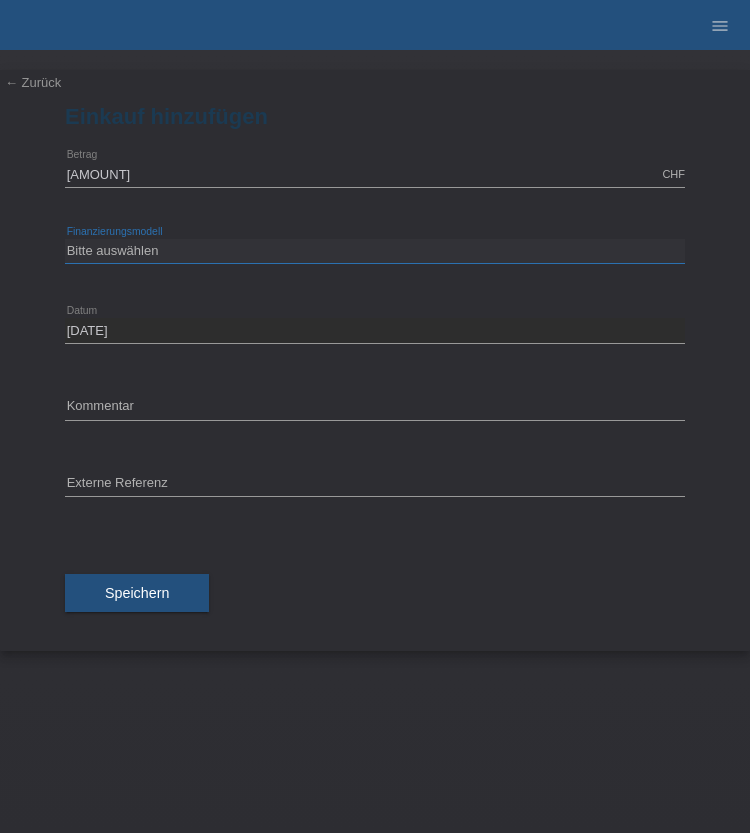 click on "Bitte auswählen
Fixe Raten
Kauf auf Rechnung mit Teilzahlungsoption" at bounding box center [375, 251] 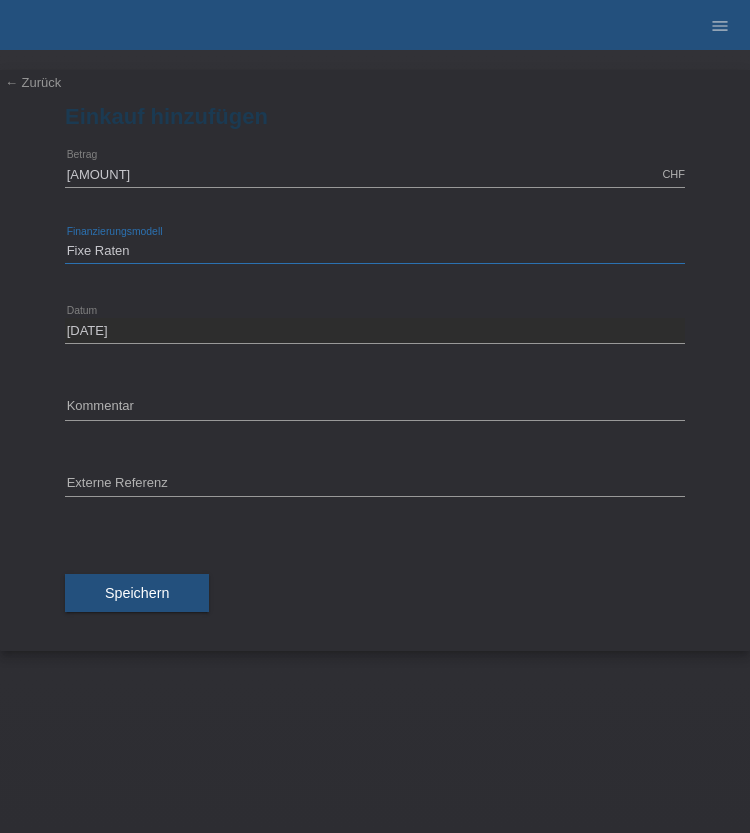 click on "Bitte auswählen
Fixe Raten
Kauf auf Rechnung mit Teilzahlungsoption" at bounding box center (375, 251) 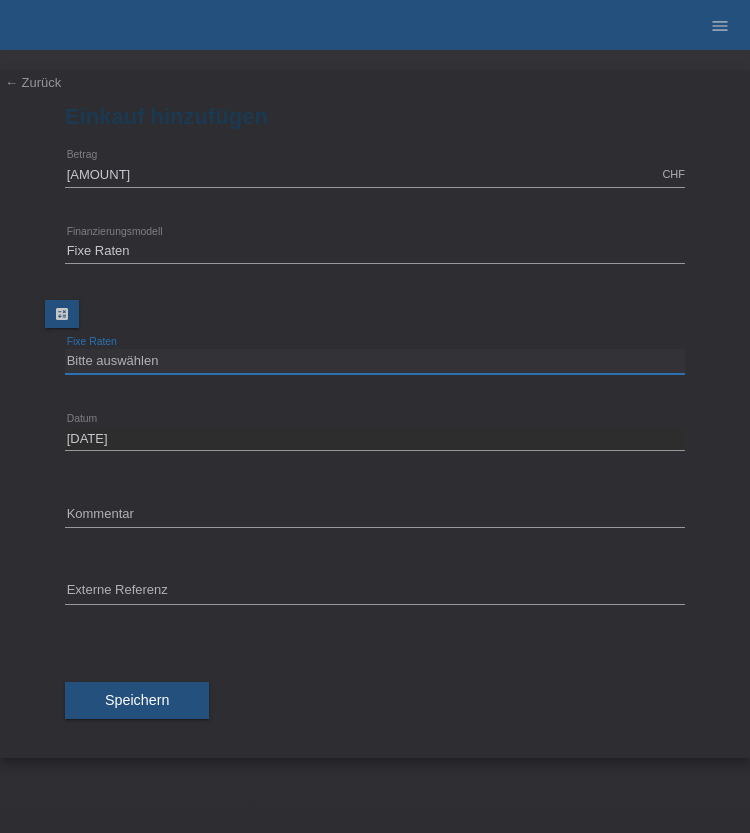 drag, startPoint x: 145, startPoint y: 358, endPoint x: 173, endPoint y: 361, distance: 28.160255 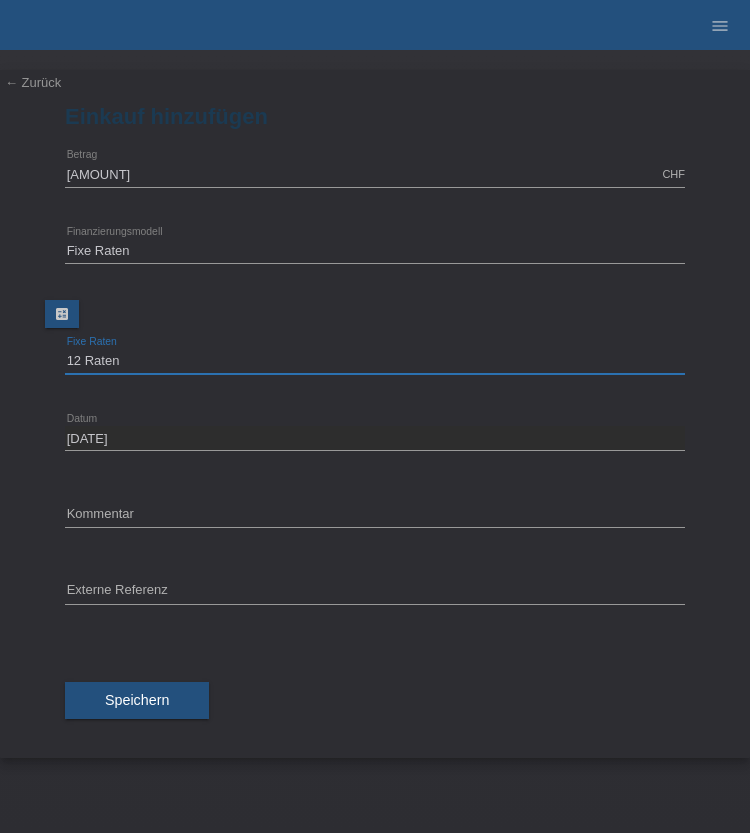 click on "Bitte auswählen
12 Raten
24 Raten
36 Raten
48 Raten" at bounding box center [375, 361] 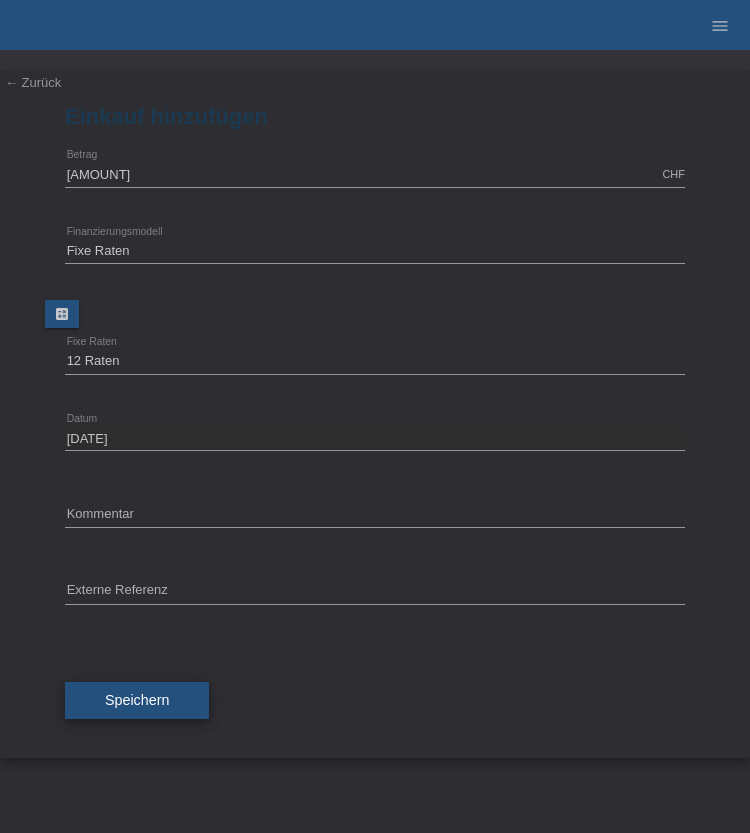 click on "Speichern" at bounding box center [137, 701] 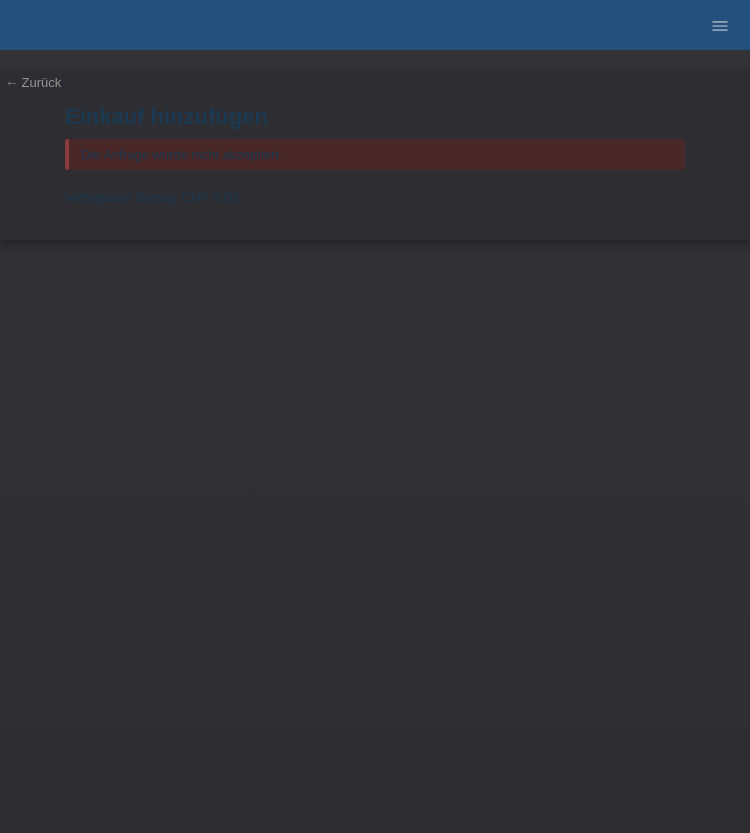 click on "← Zurück
Einkauf hinzufügen
Die Anfrage wurde nicht akzeptiert.
Verfügbarer Betrag:   CHF 0.00
3250.00
CHF
error
Betrag Fixe Raten" at bounding box center [375, 441] 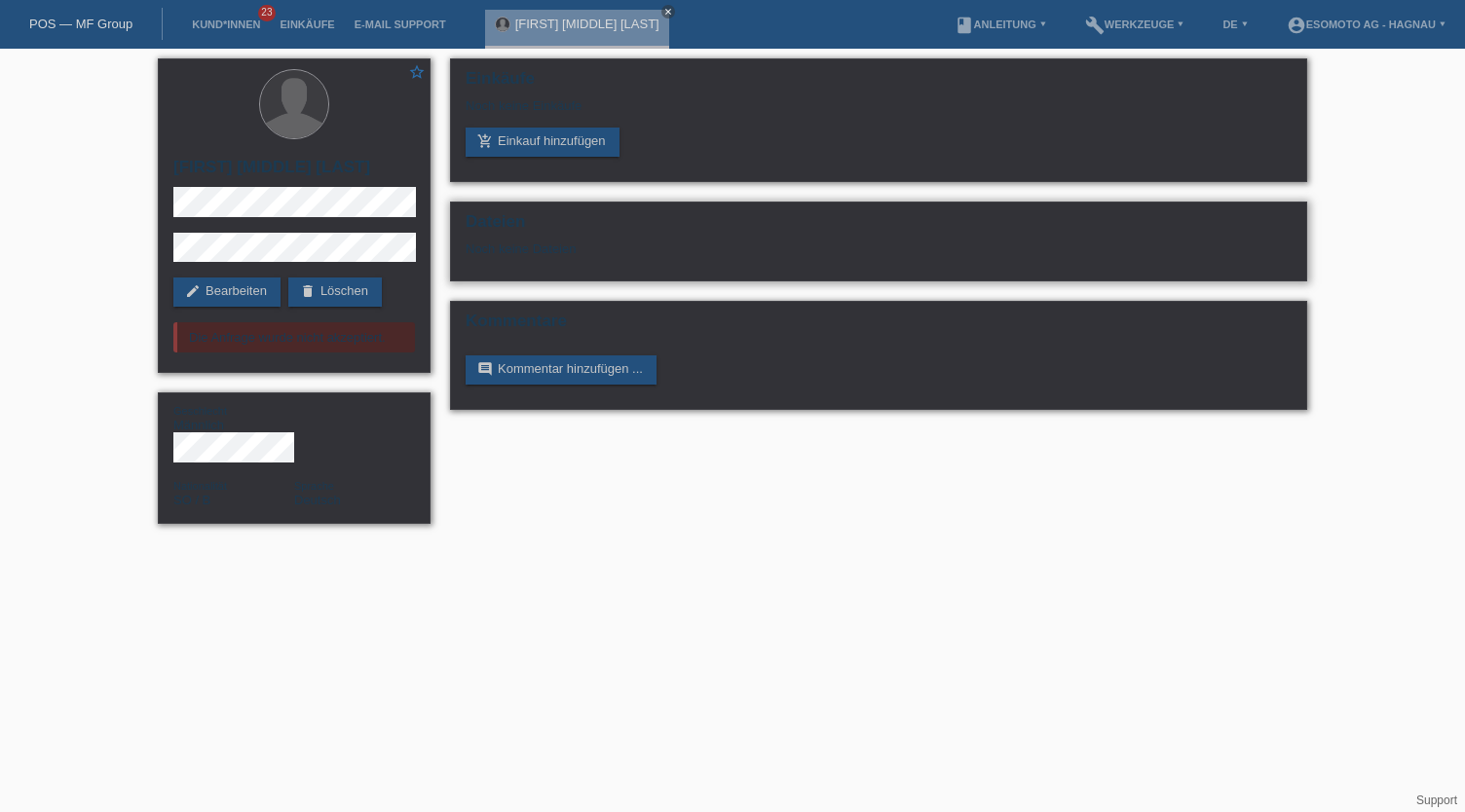 scroll, scrollTop: 0, scrollLeft: 0, axis: both 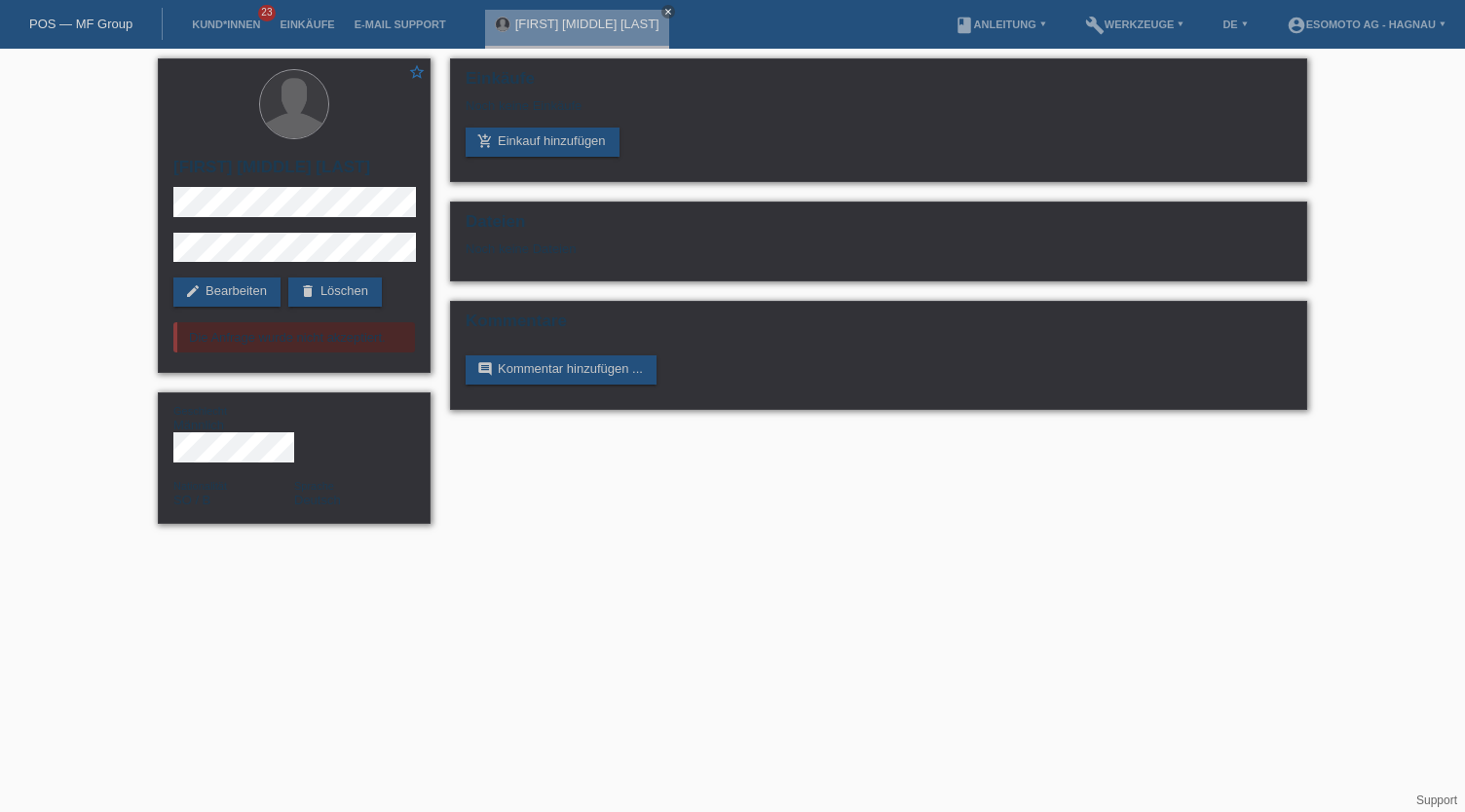 drag, startPoint x: 649, startPoint y: 552, endPoint x: 471, endPoint y: 466, distance: 197.68662 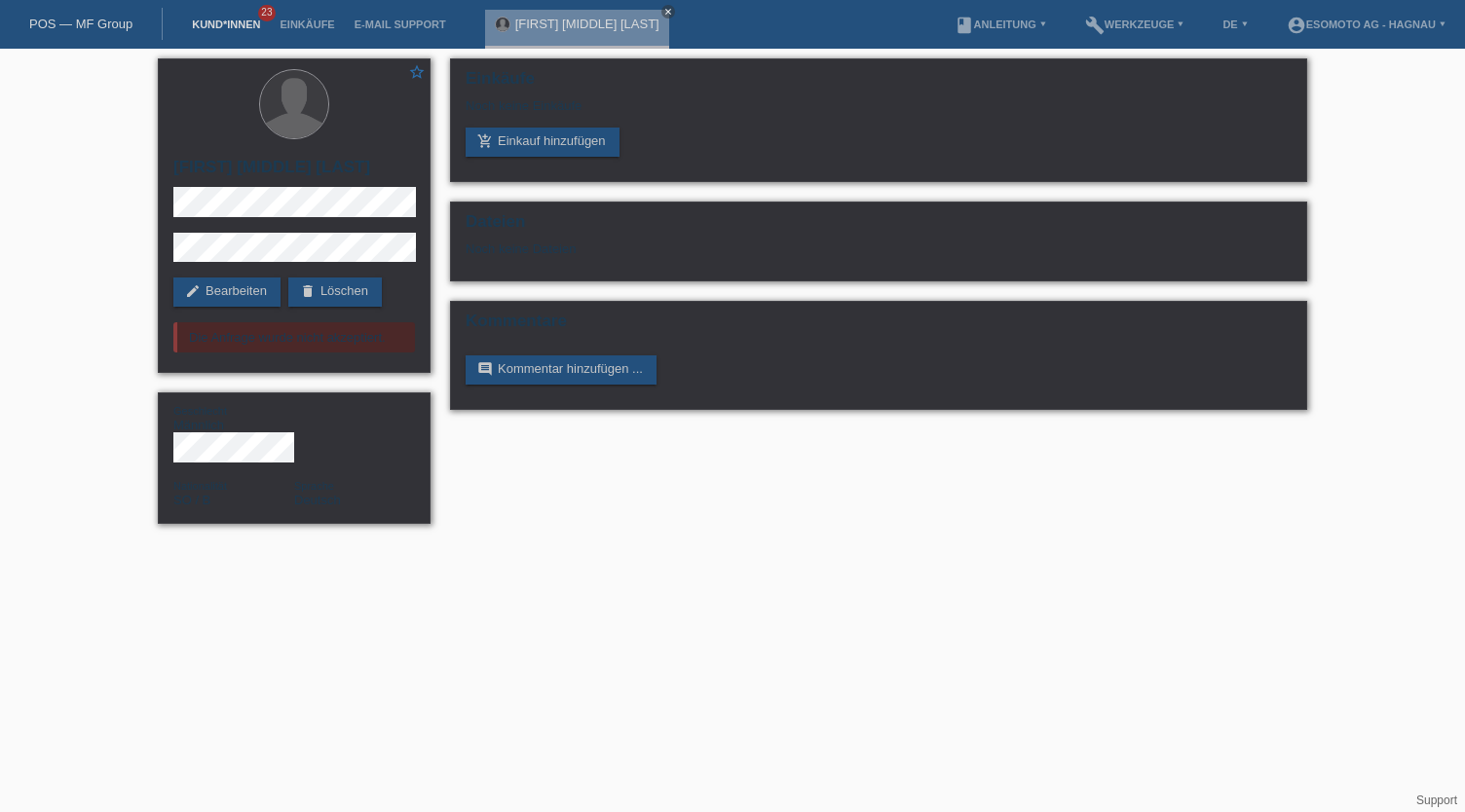 click on "Kund*innen" at bounding box center (226, 24) 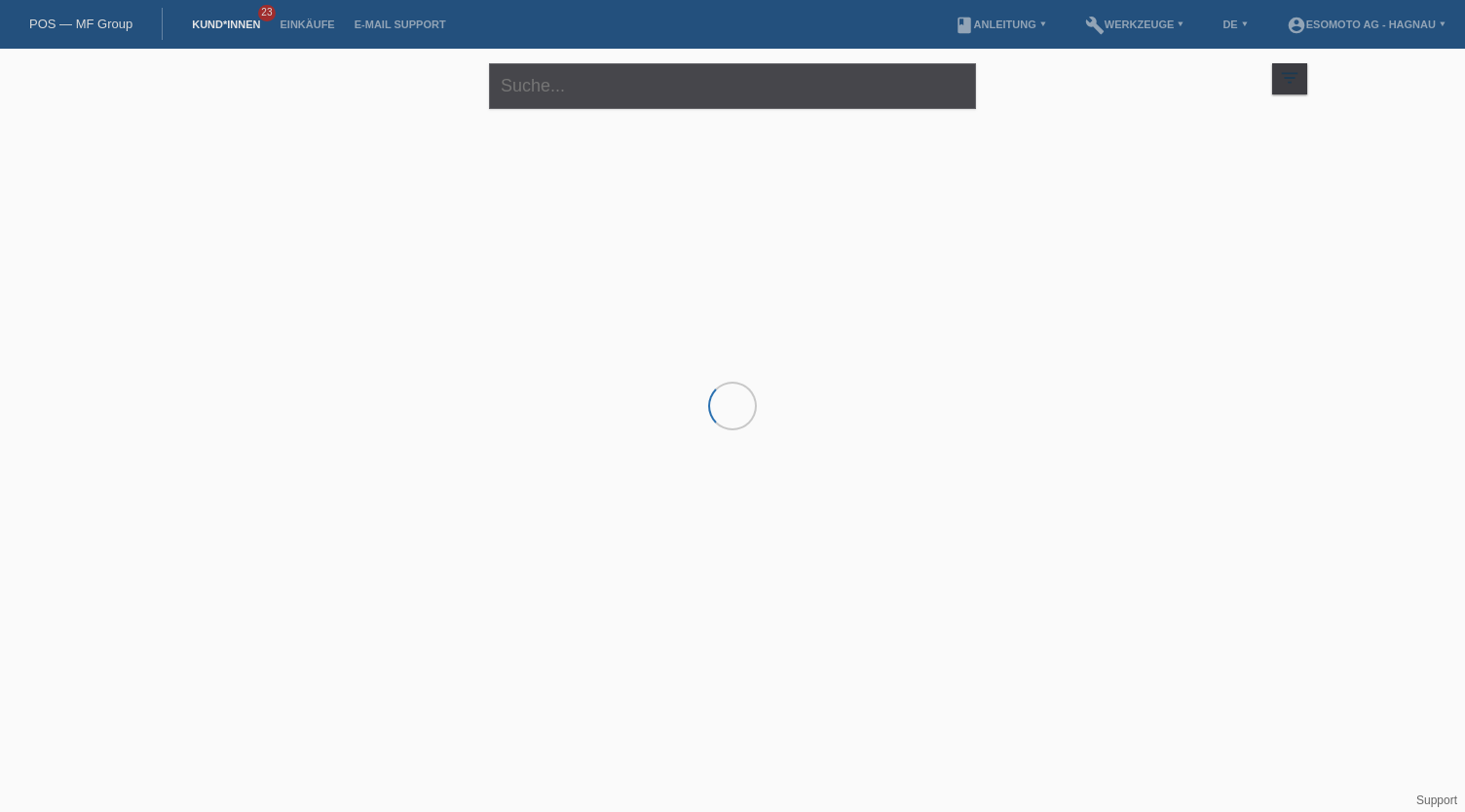 scroll, scrollTop: 0, scrollLeft: 0, axis: both 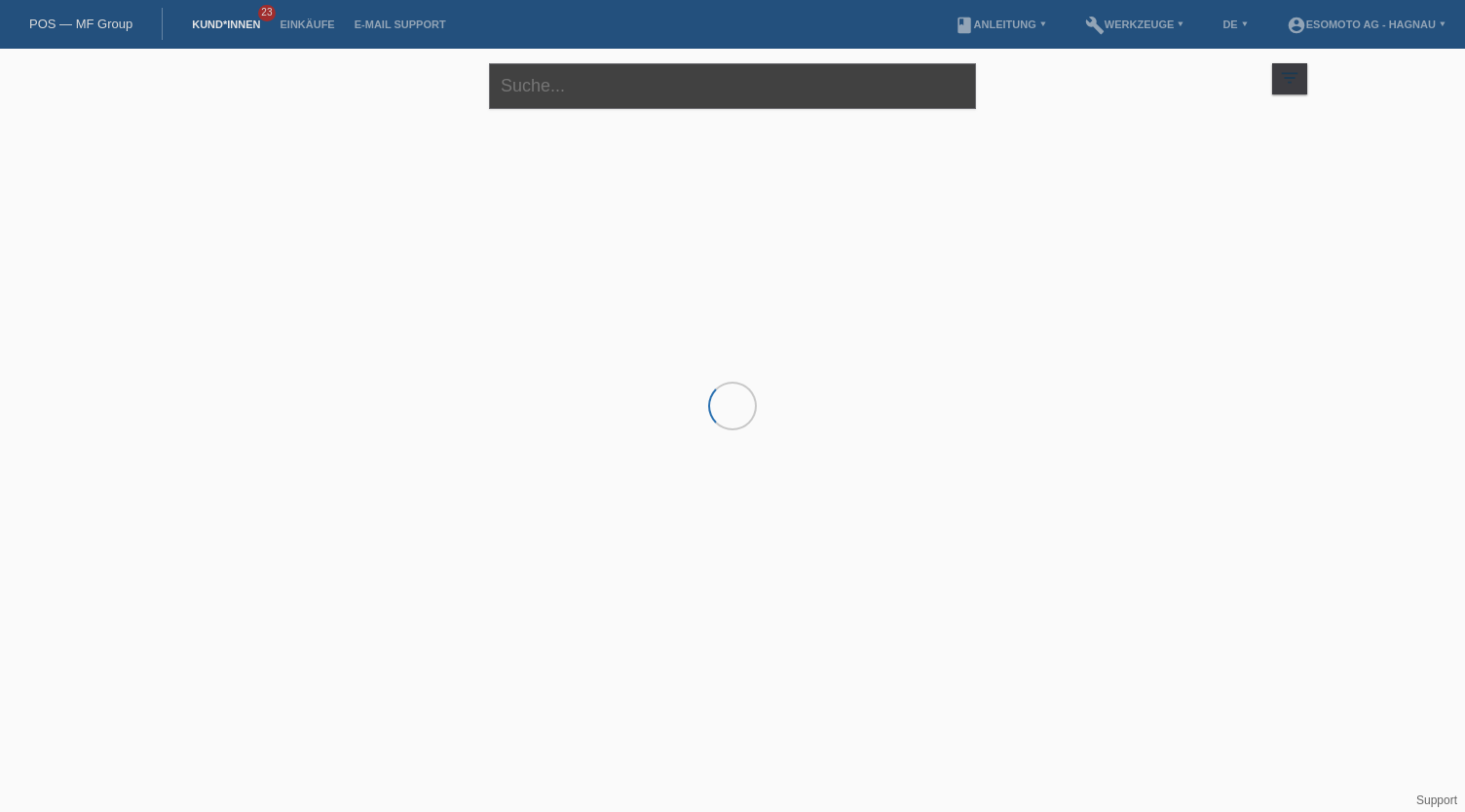 click at bounding box center (732, 86) 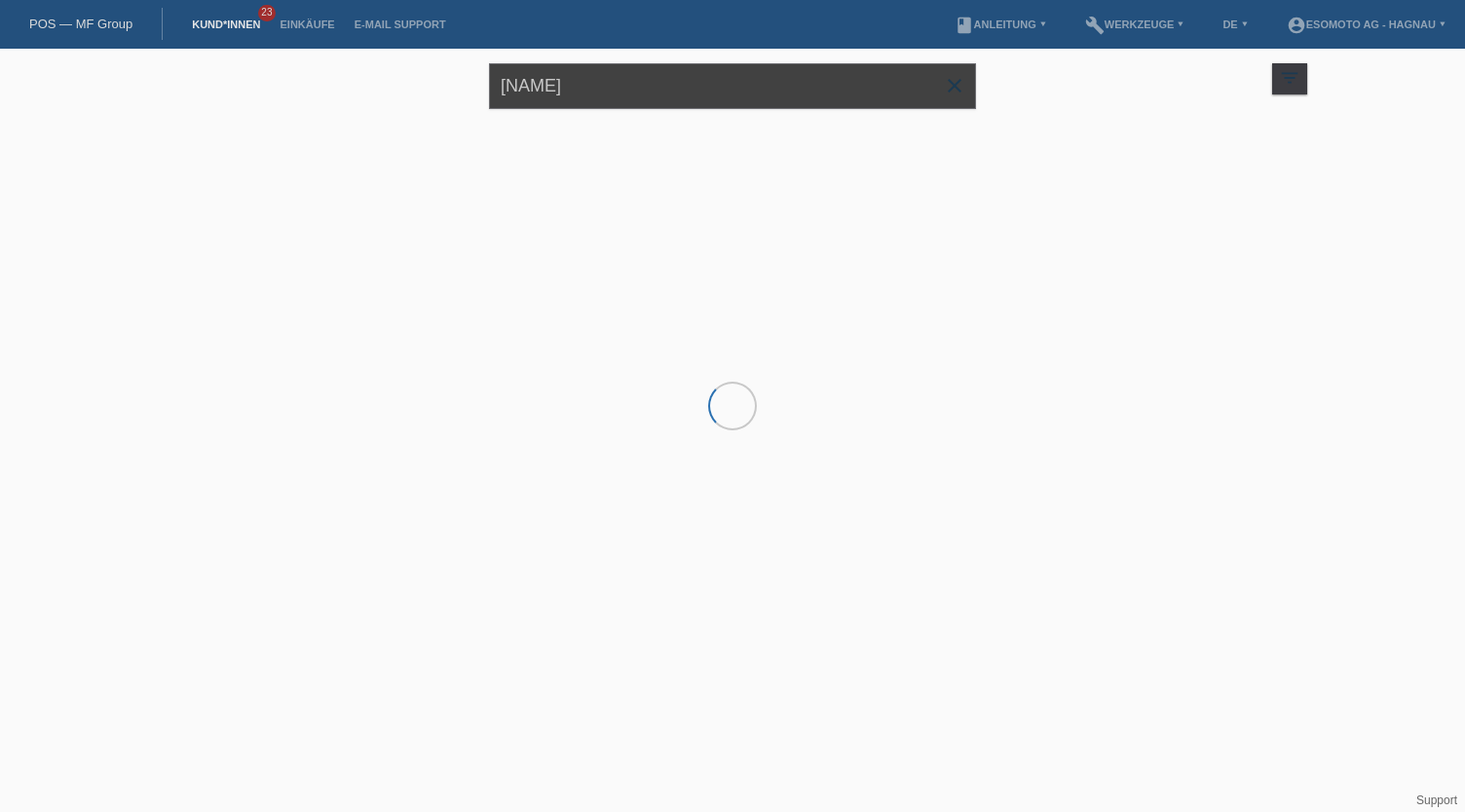 type on "[NAME]" 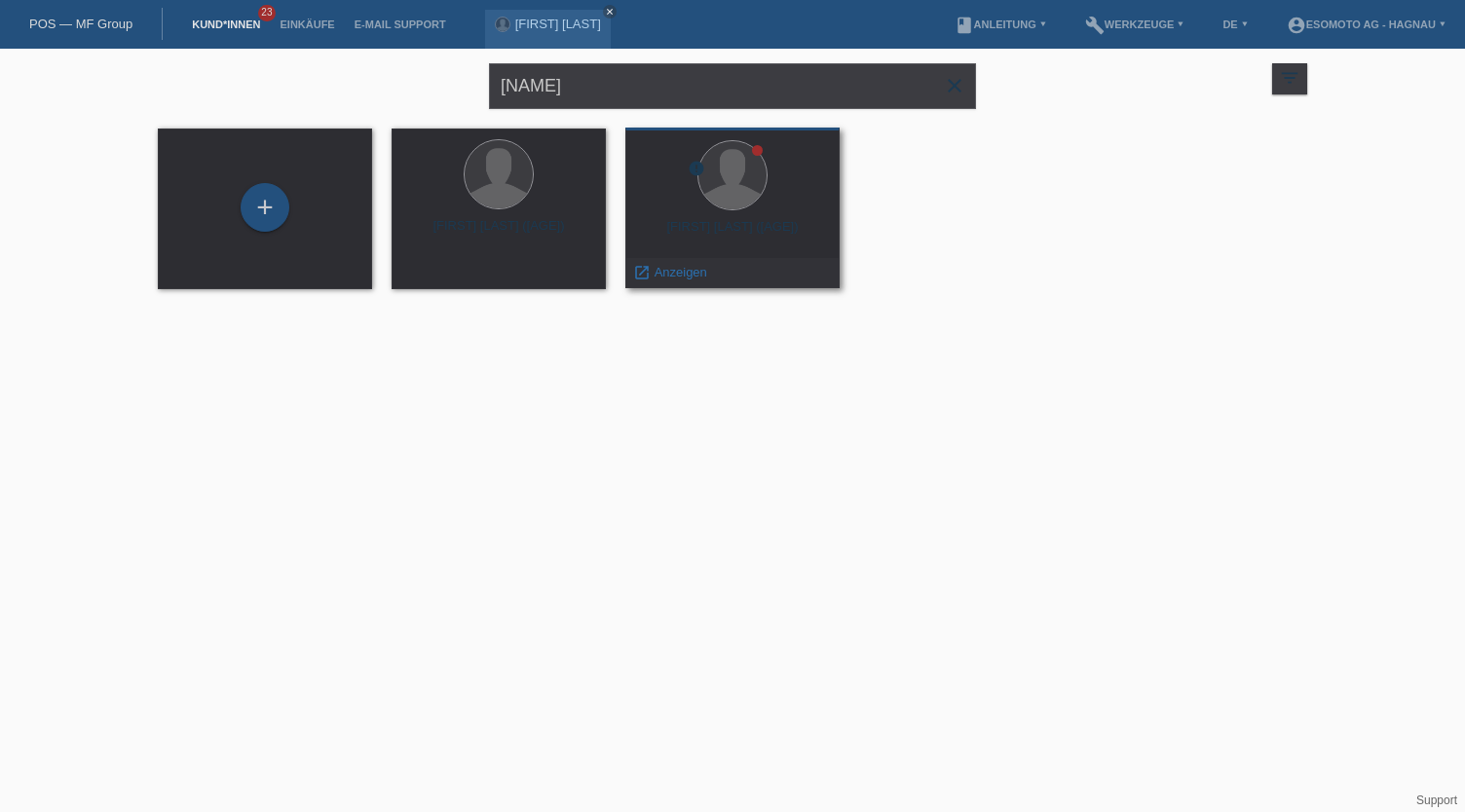 click on "[FIRST] [LAST] ([AGE])" at bounding box center (732, 235) 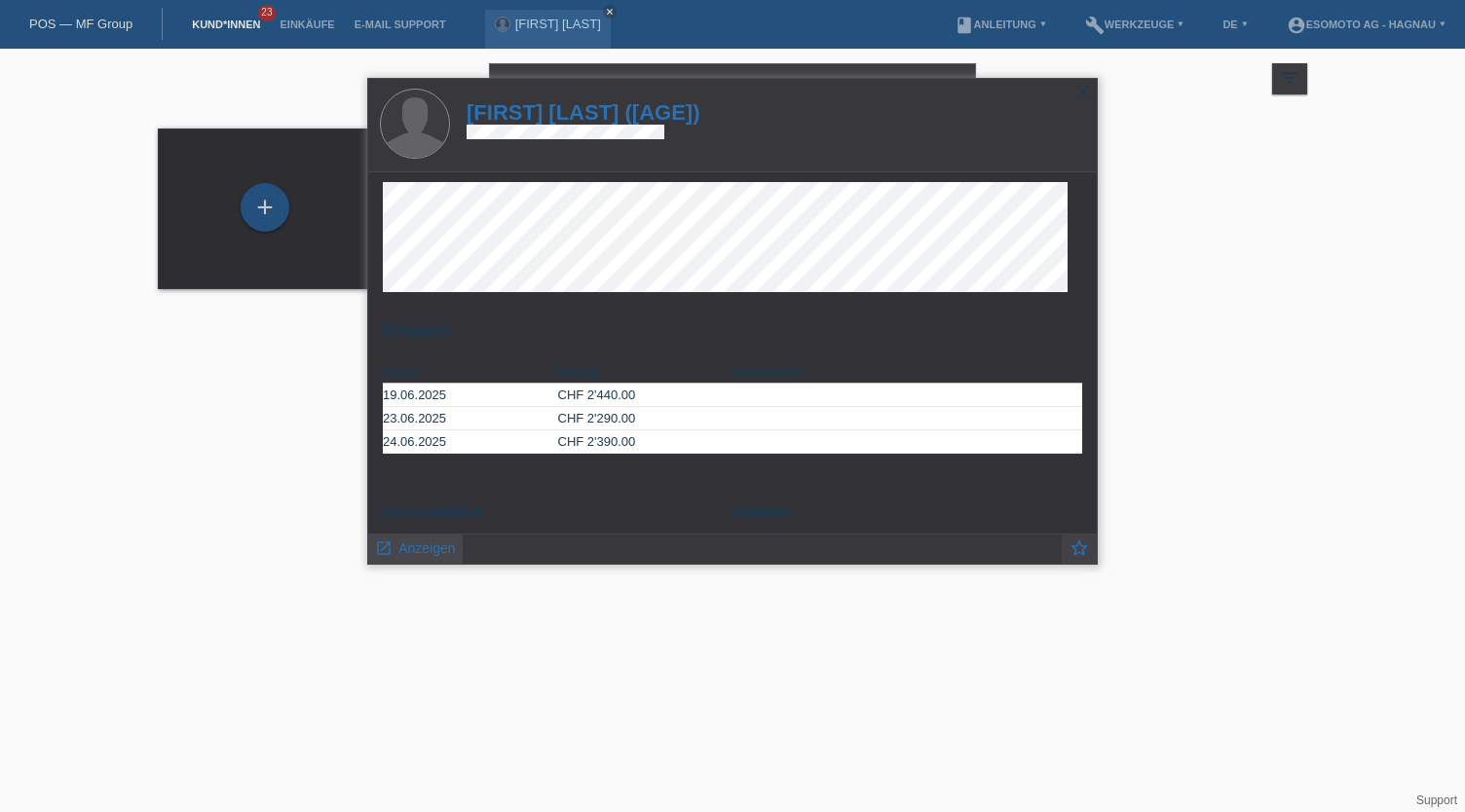 click on "Anzeigen" at bounding box center [427, 548] 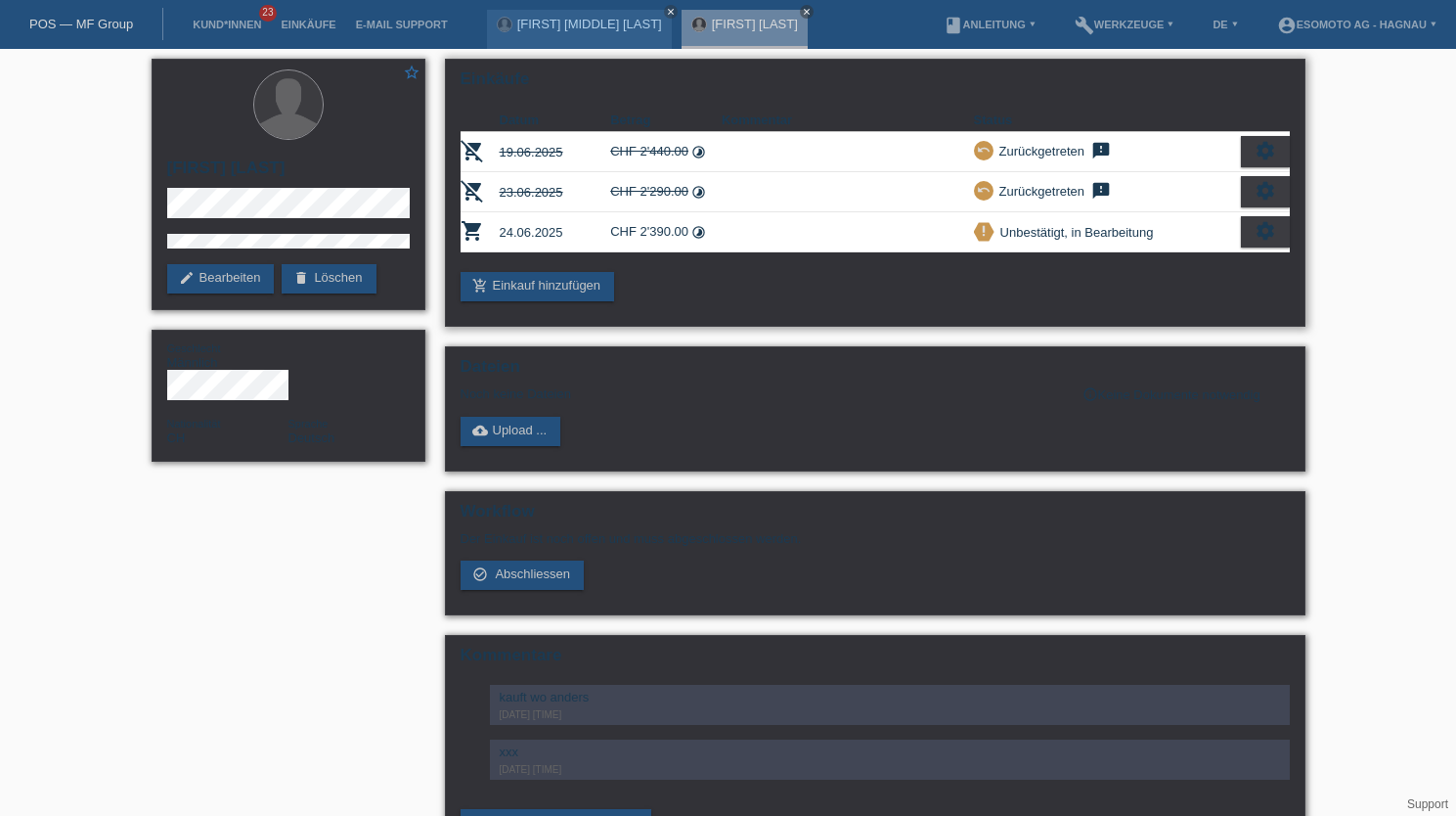 scroll, scrollTop: 0, scrollLeft: 0, axis: both 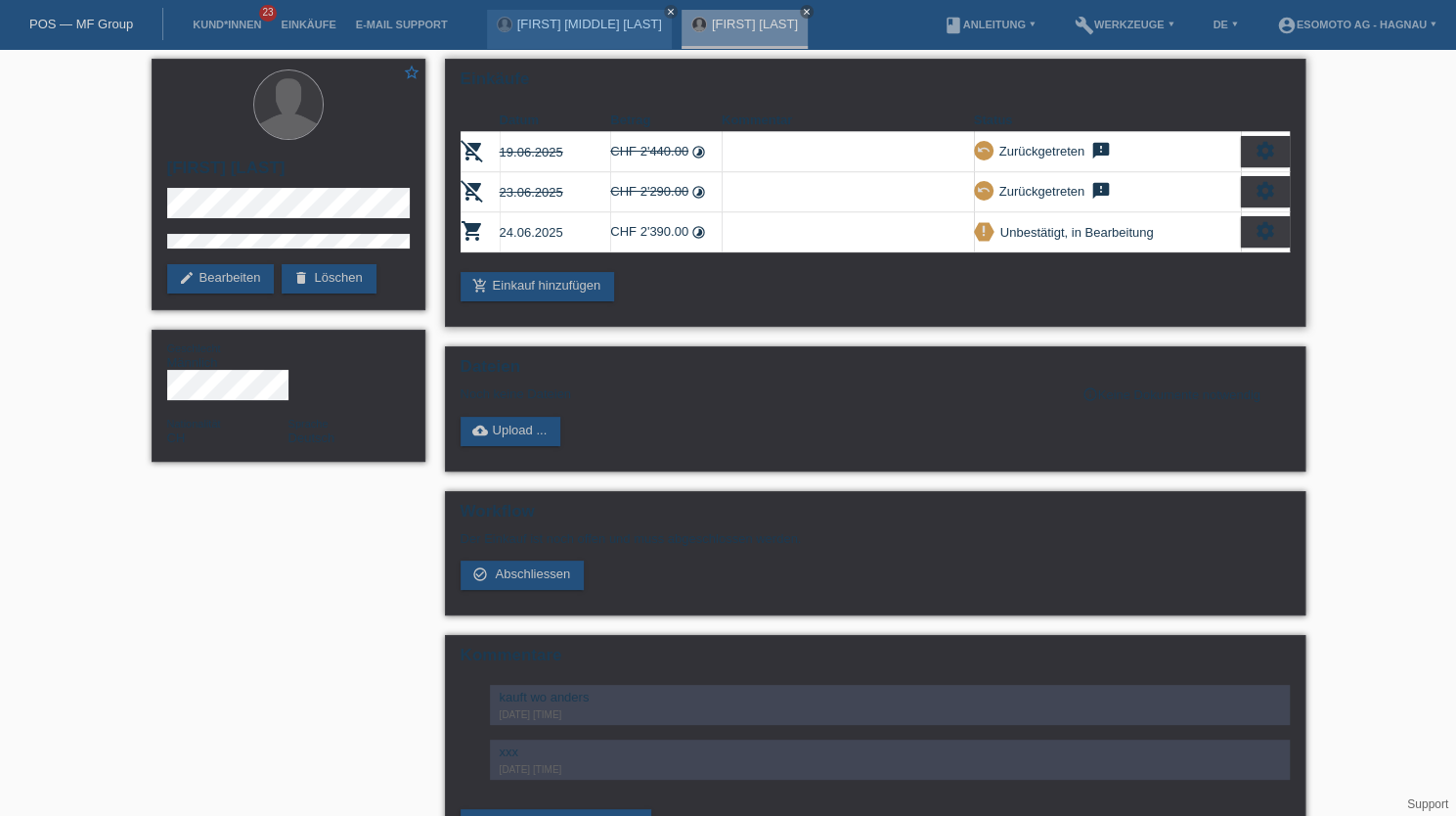 click on "settings" at bounding box center (1265, 231) 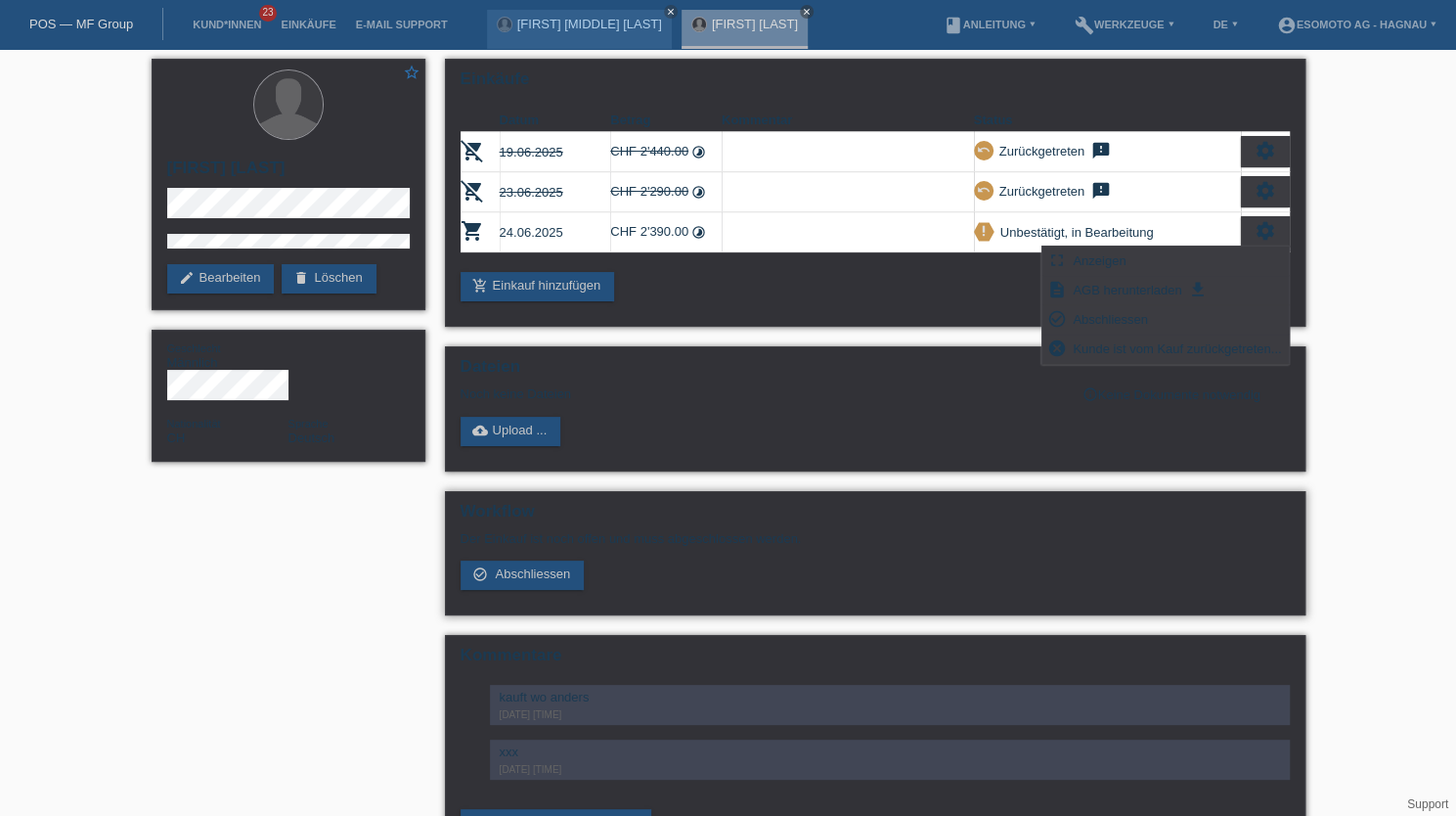 drag, startPoint x: 525, startPoint y: 575, endPoint x: 644, endPoint y: 566, distance: 119.33985 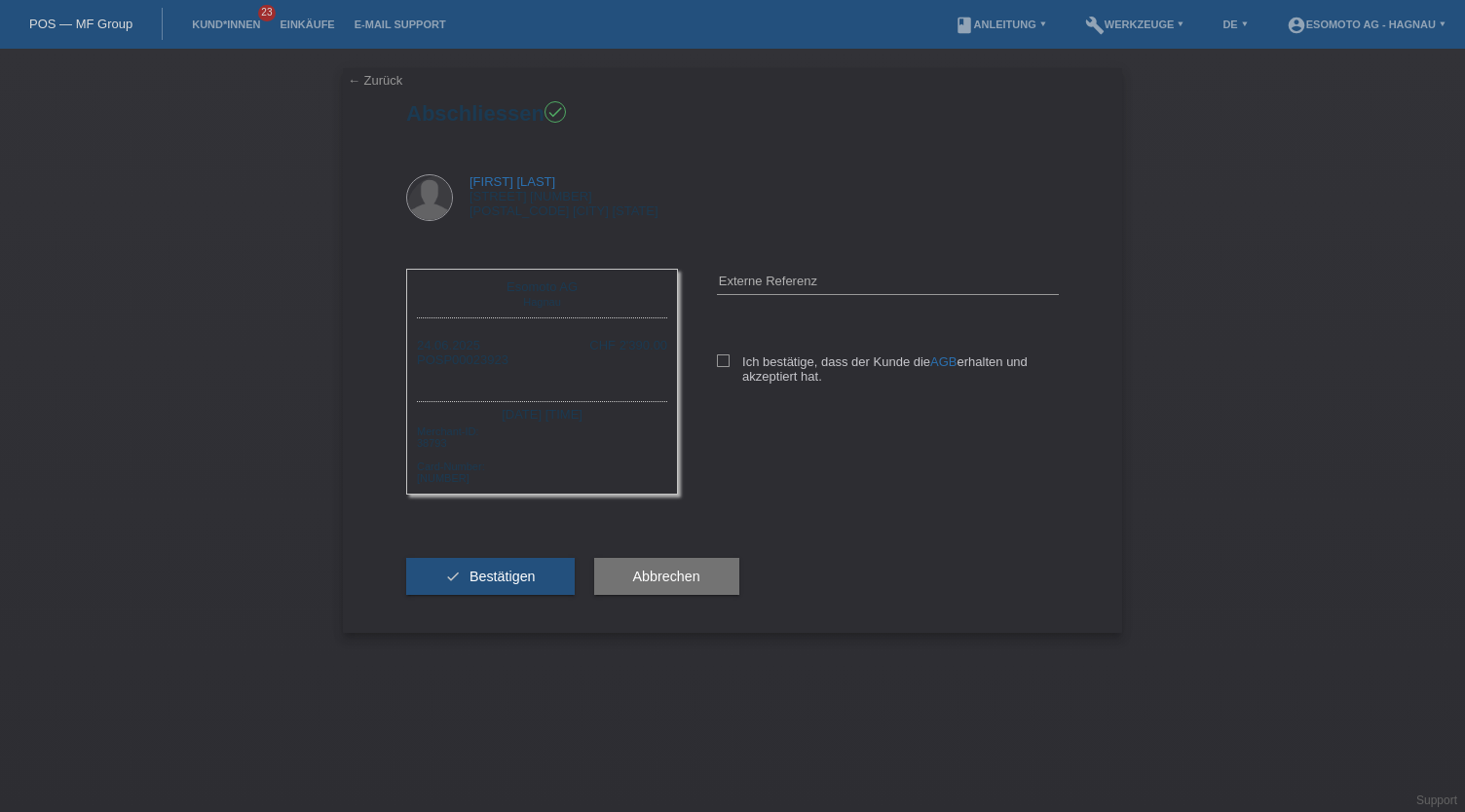 scroll, scrollTop: 0, scrollLeft: 0, axis: both 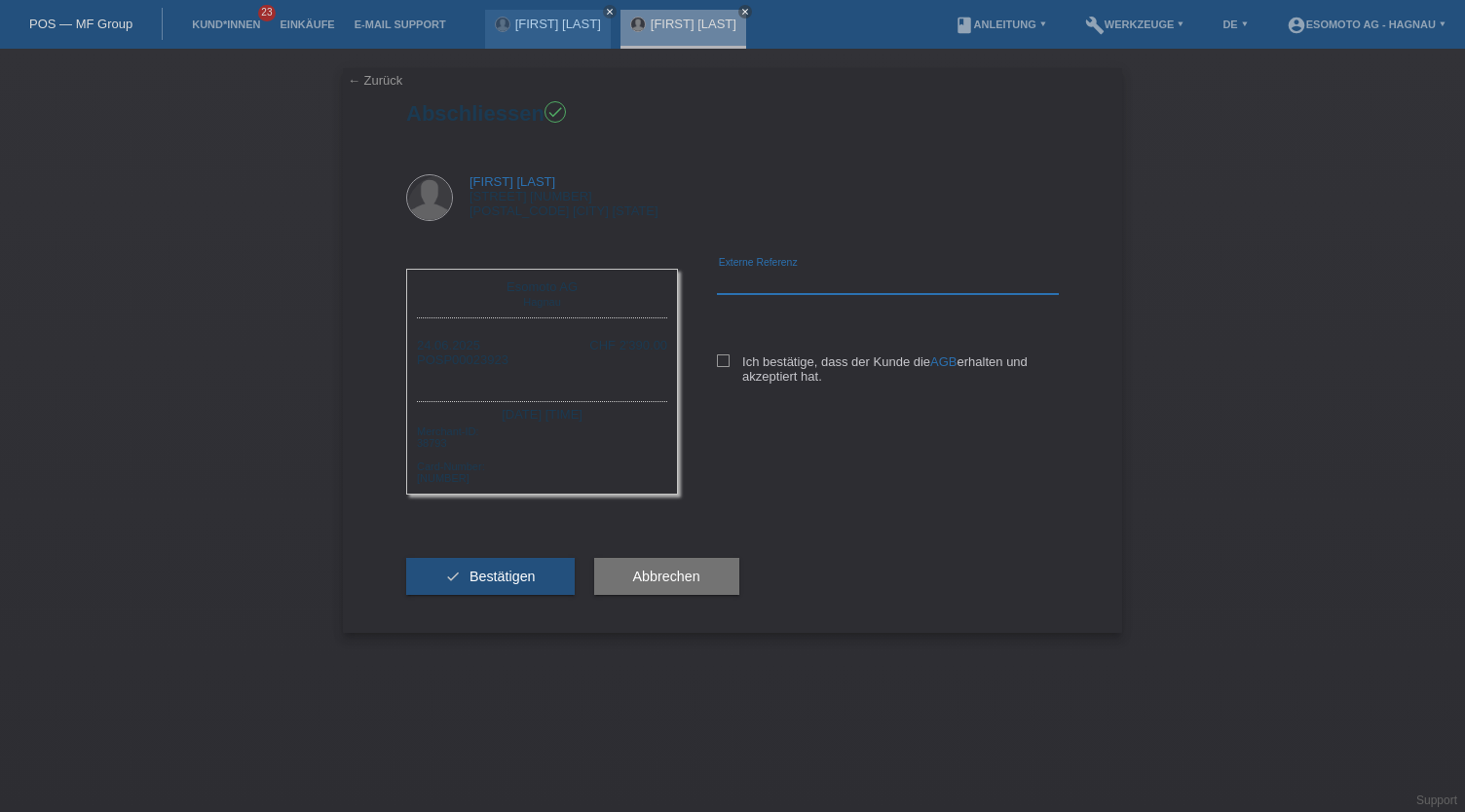 click at bounding box center [887, 281] 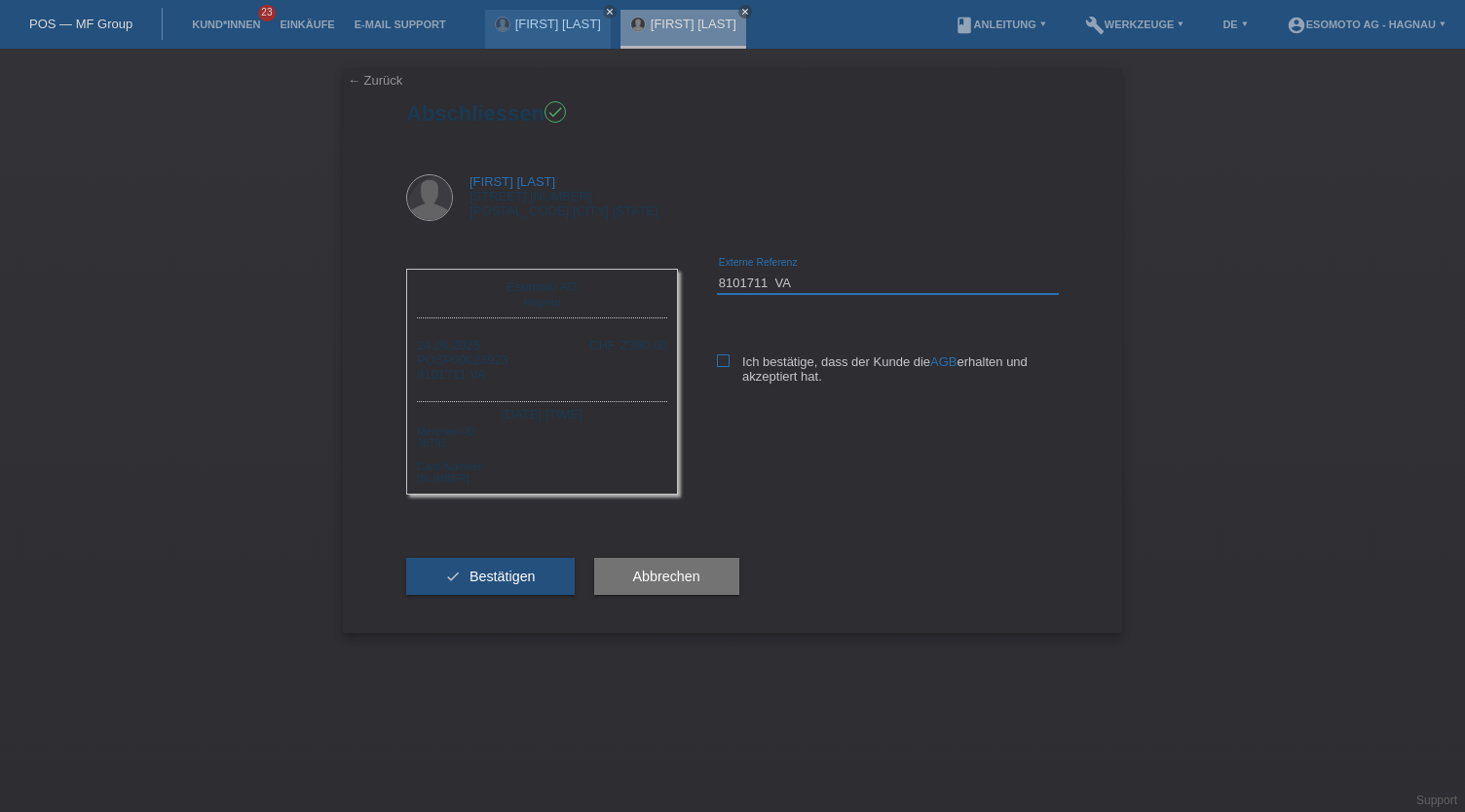 type on "8101711  VA" 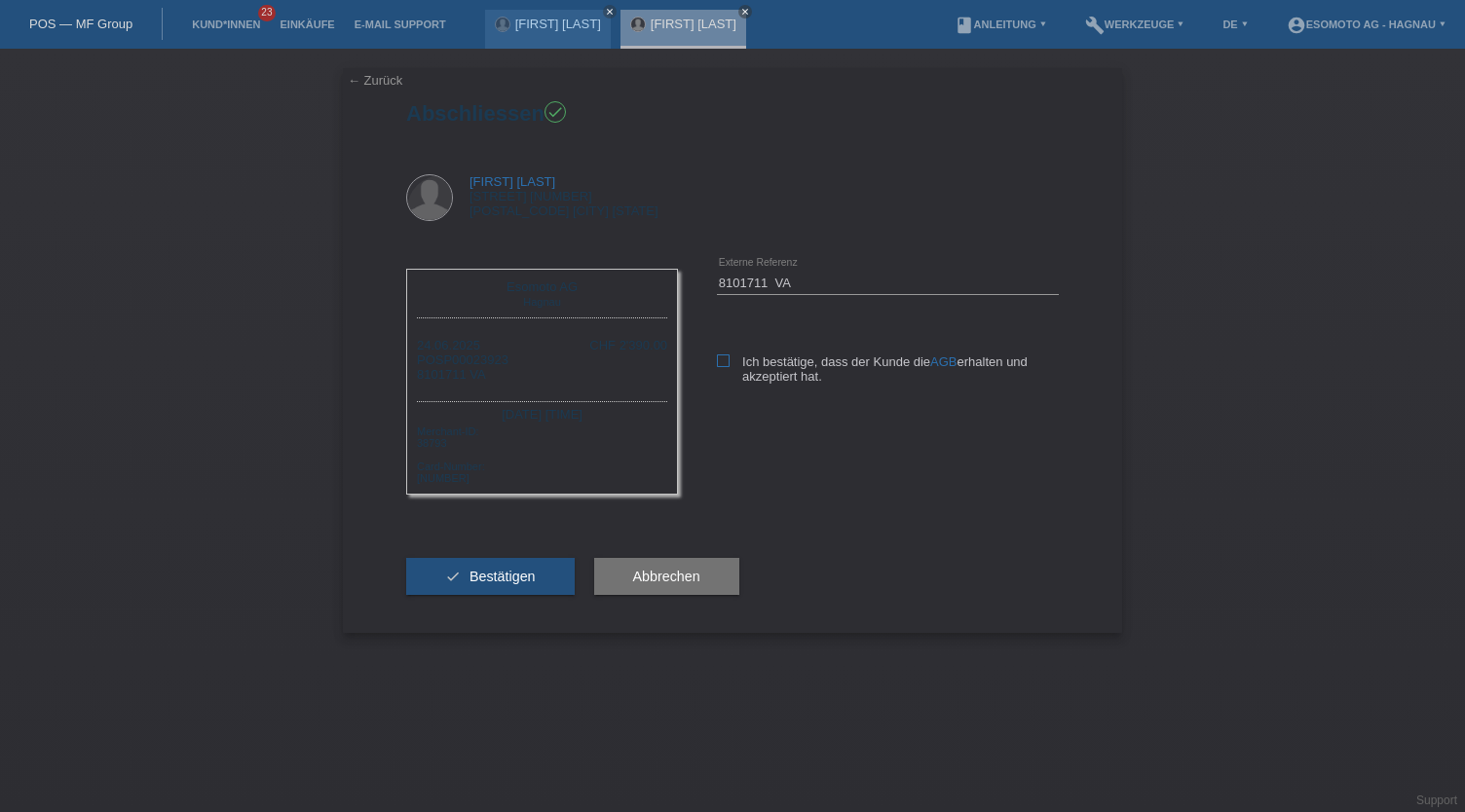 click at bounding box center (723, 360) 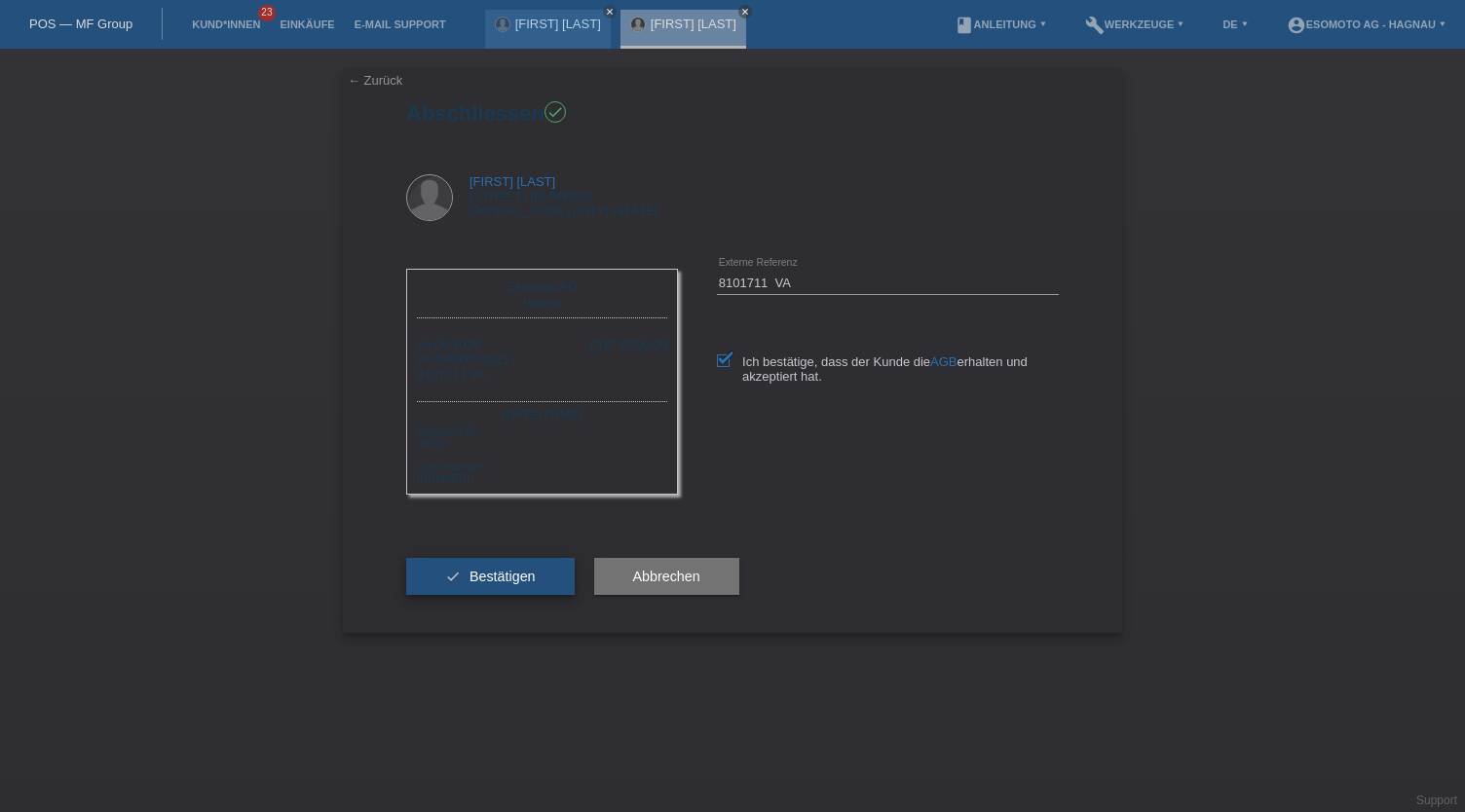 click on "Bestätigen" at bounding box center (503, 576) 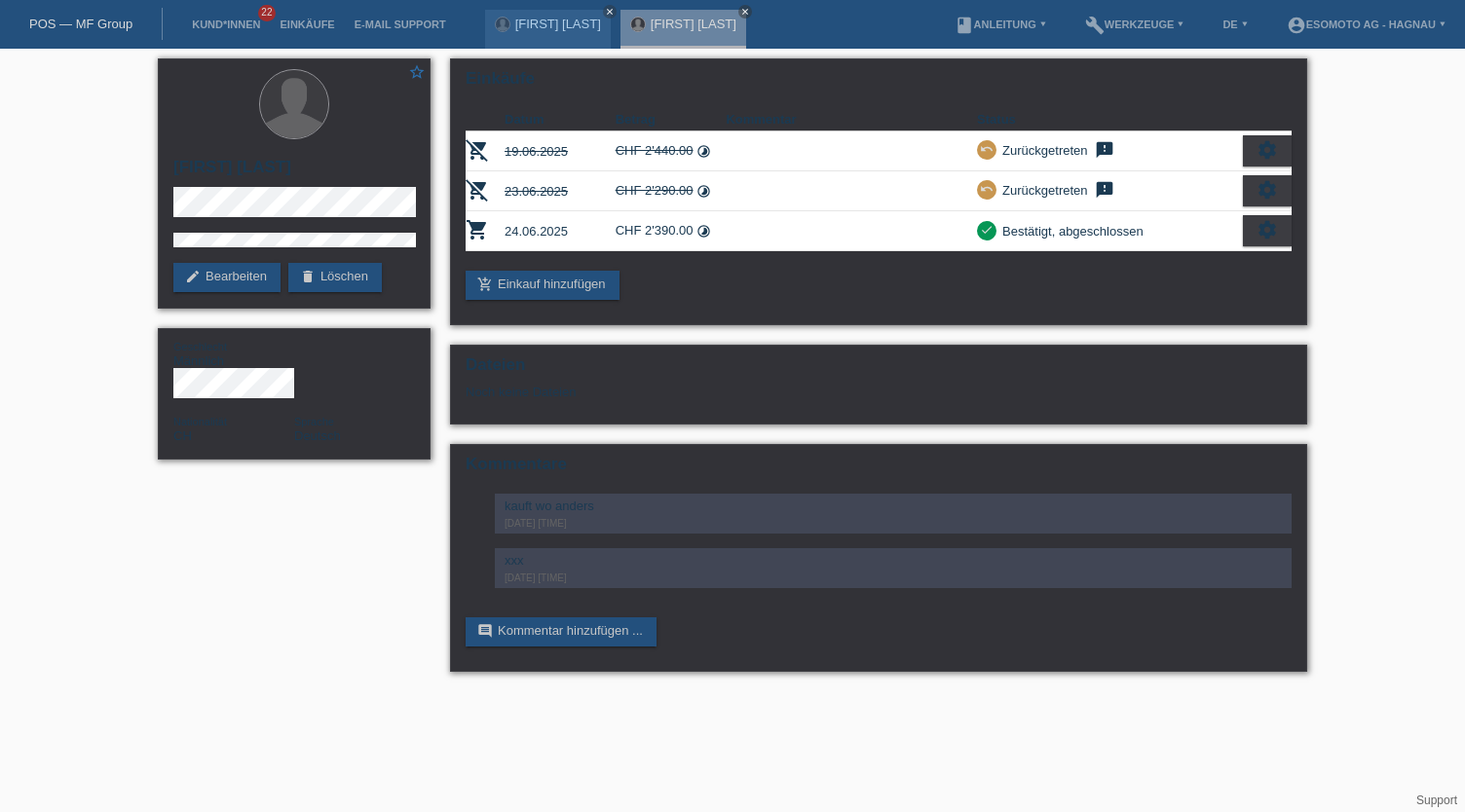 scroll, scrollTop: 0, scrollLeft: 0, axis: both 